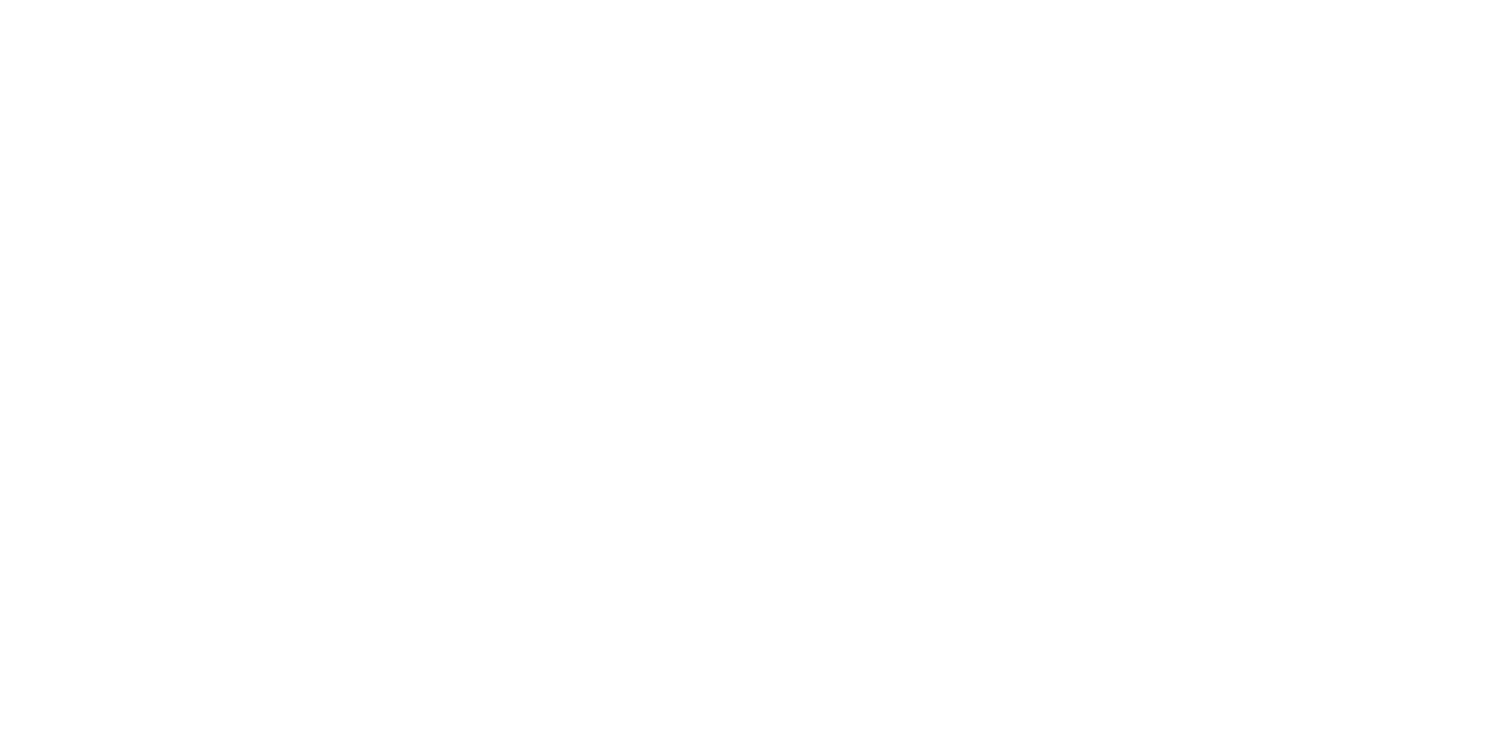 scroll, scrollTop: 0, scrollLeft: 0, axis: both 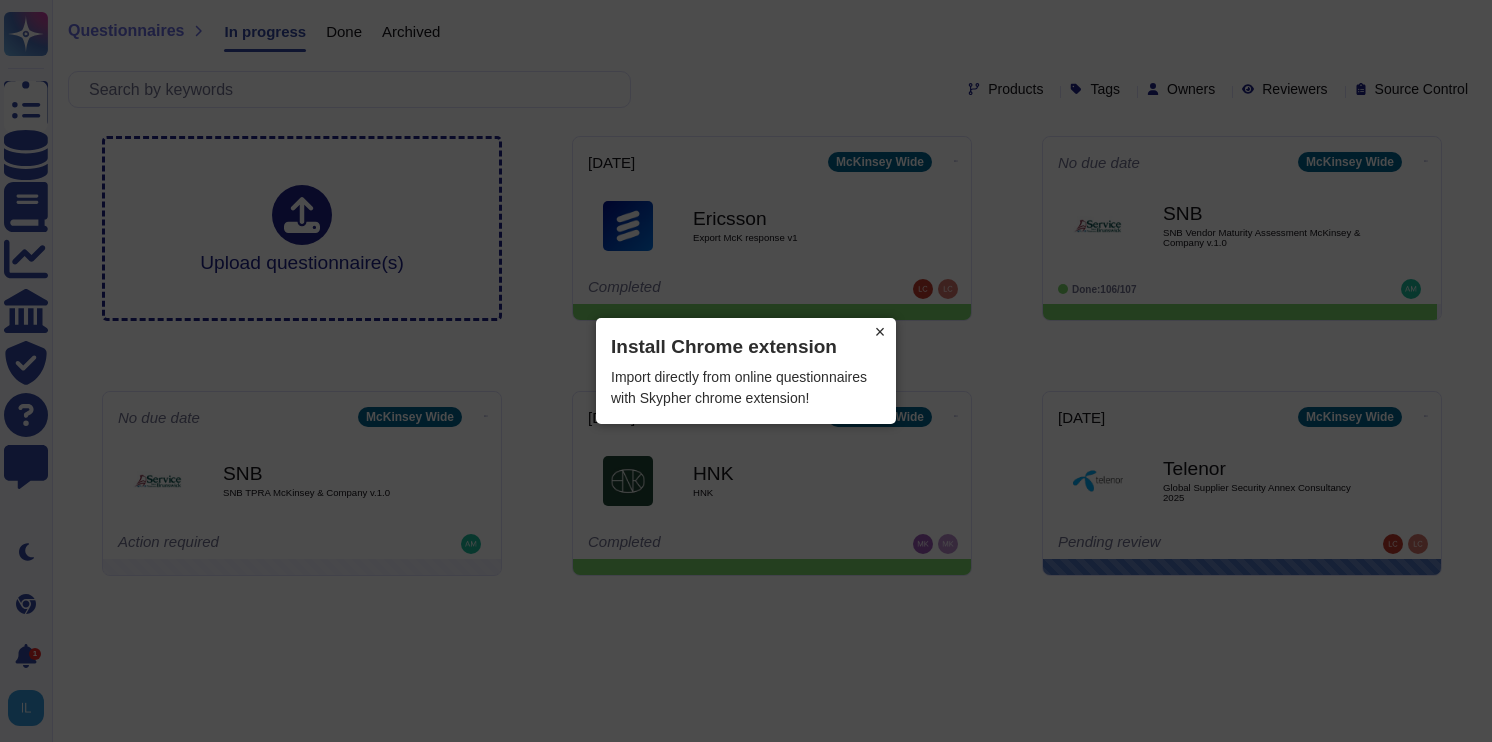 click on "×" at bounding box center (880, 332) 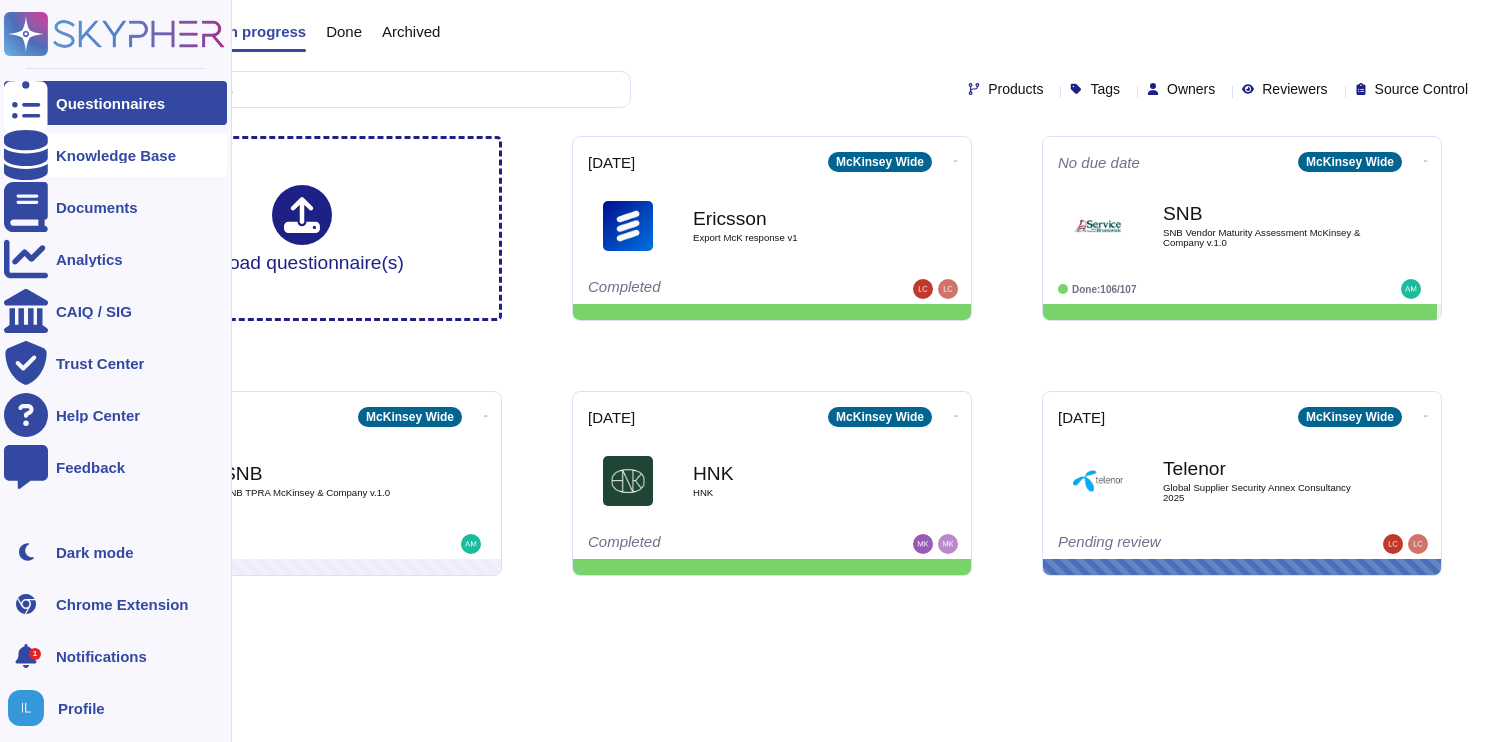 click 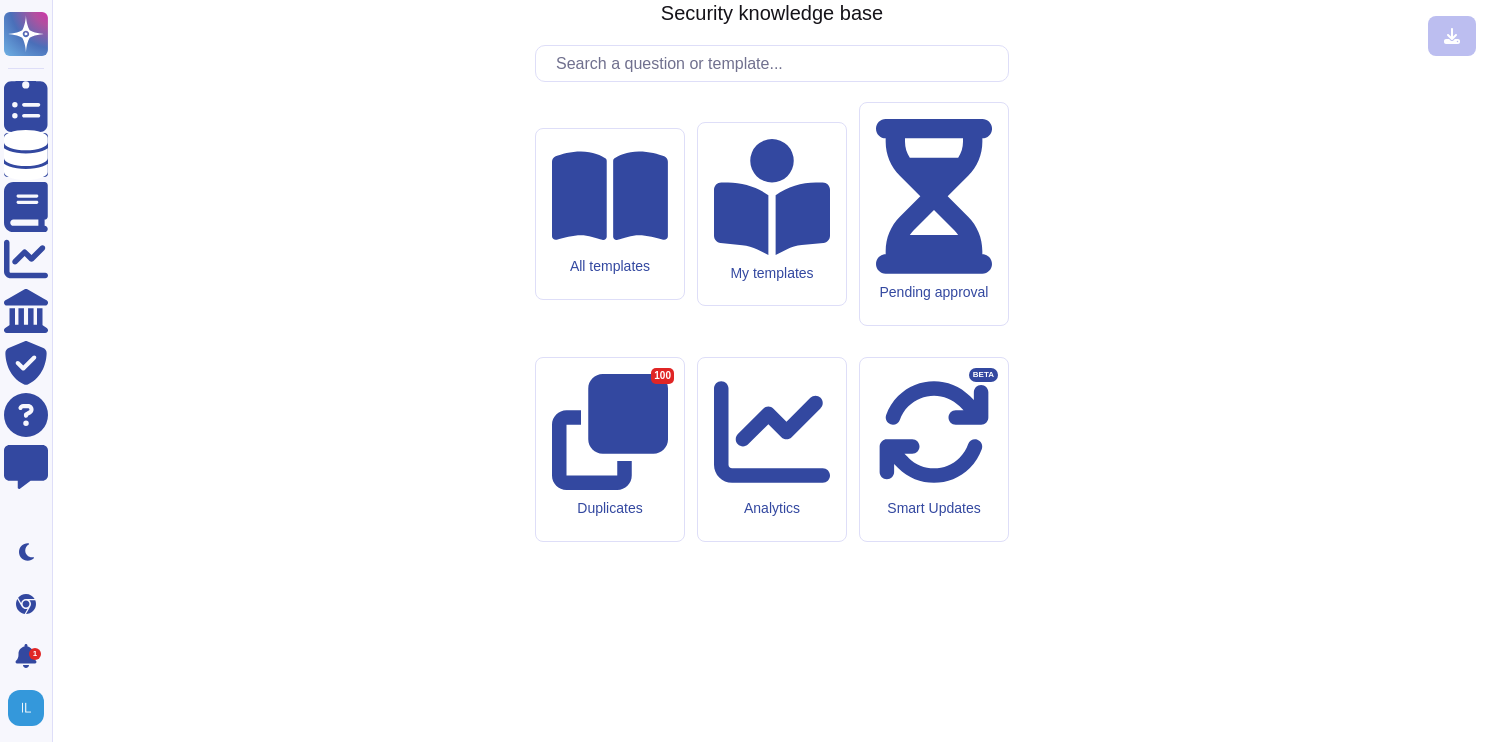 click at bounding box center (777, 63) 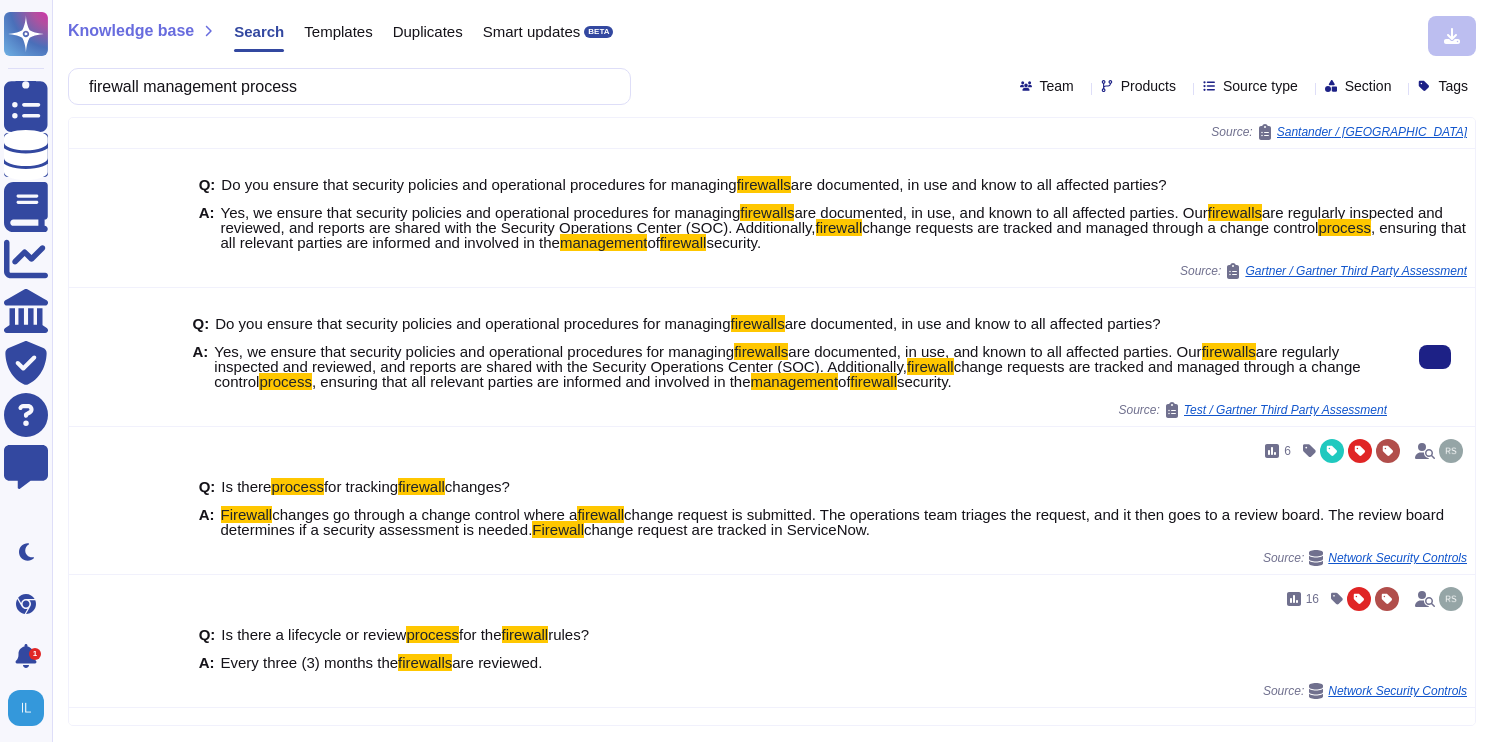 scroll, scrollTop: 0, scrollLeft: 0, axis: both 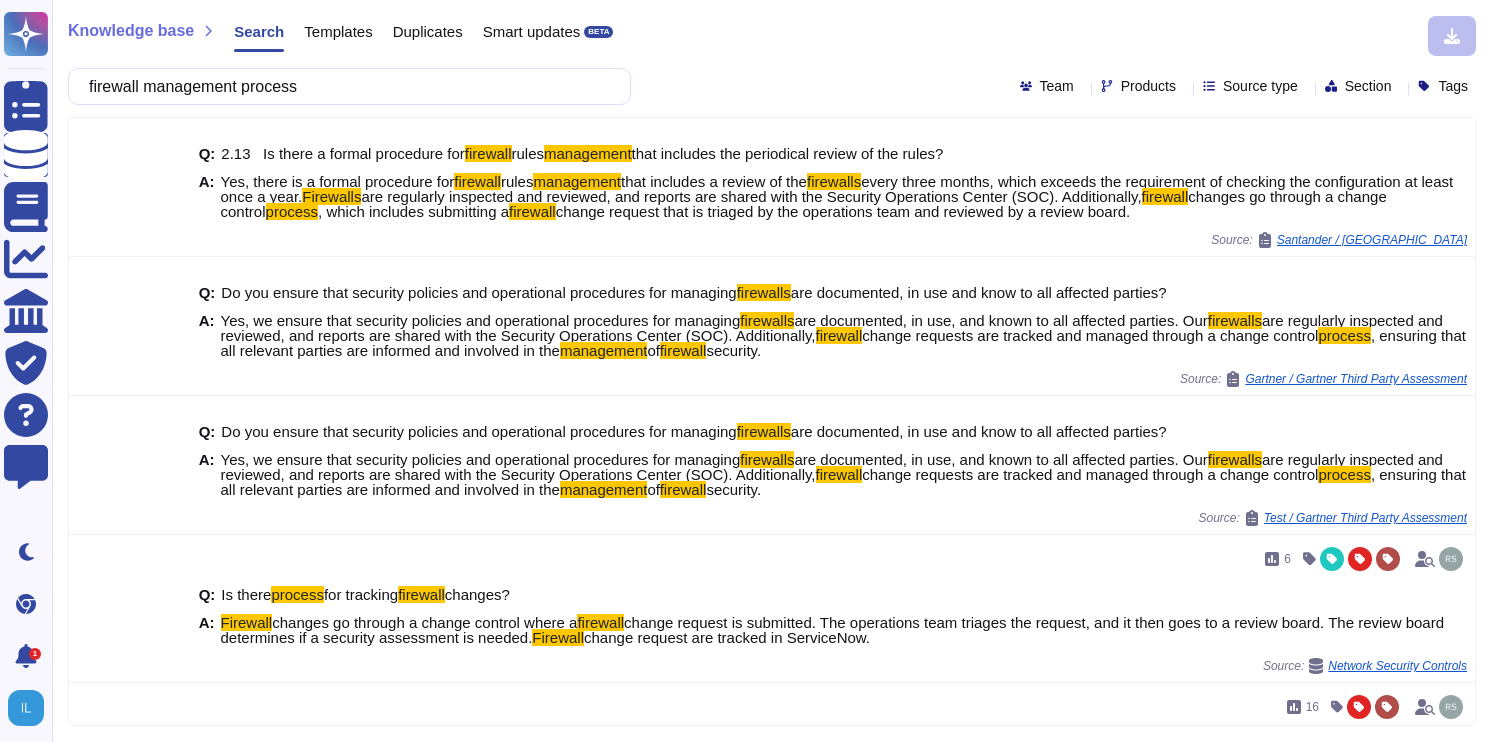 drag, startPoint x: 371, startPoint y: 91, endPoint x: 161, endPoint y: 83, distance: 210.15233 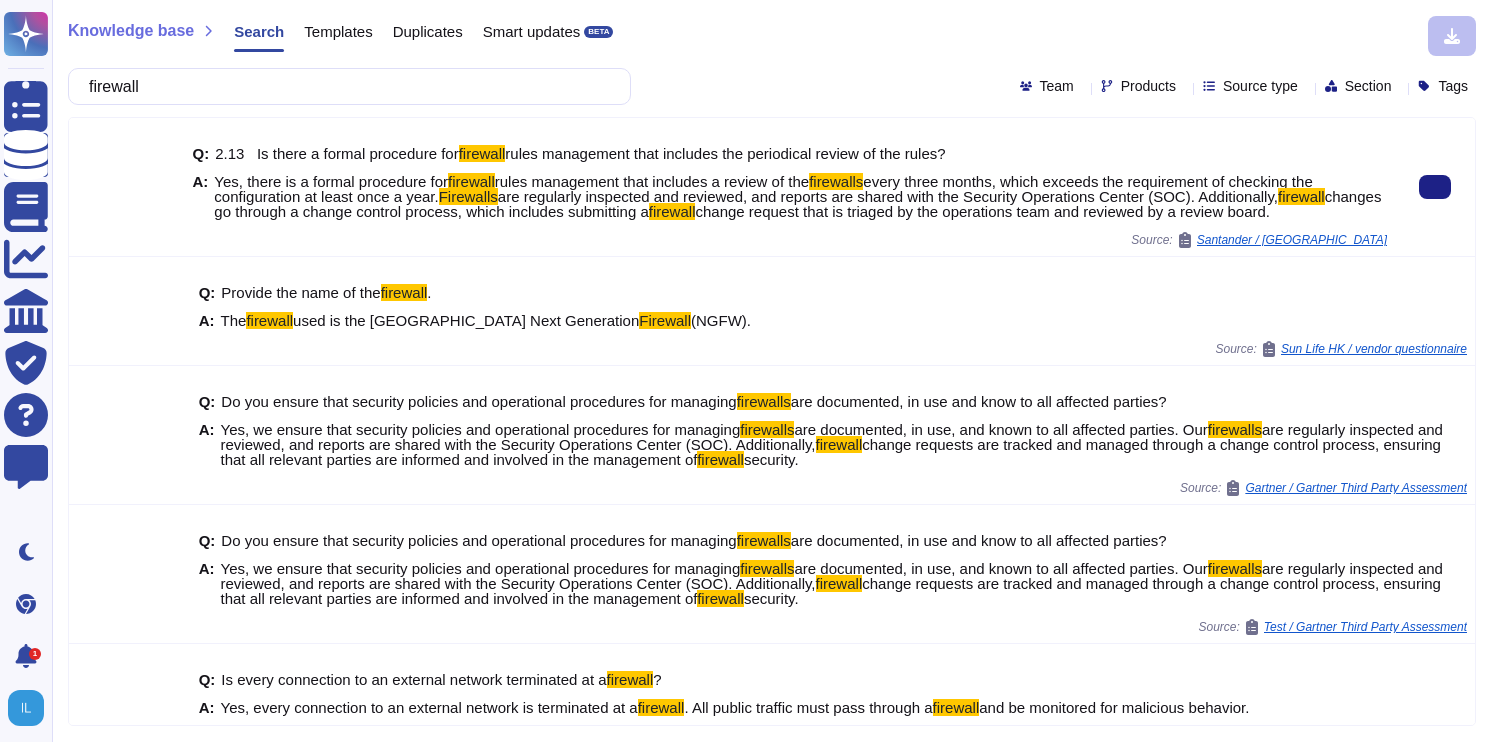 drag, startPoint x: 213, startPoint y: 178, endPoint x: 265, endPoint y: 228, distance: 72.138756 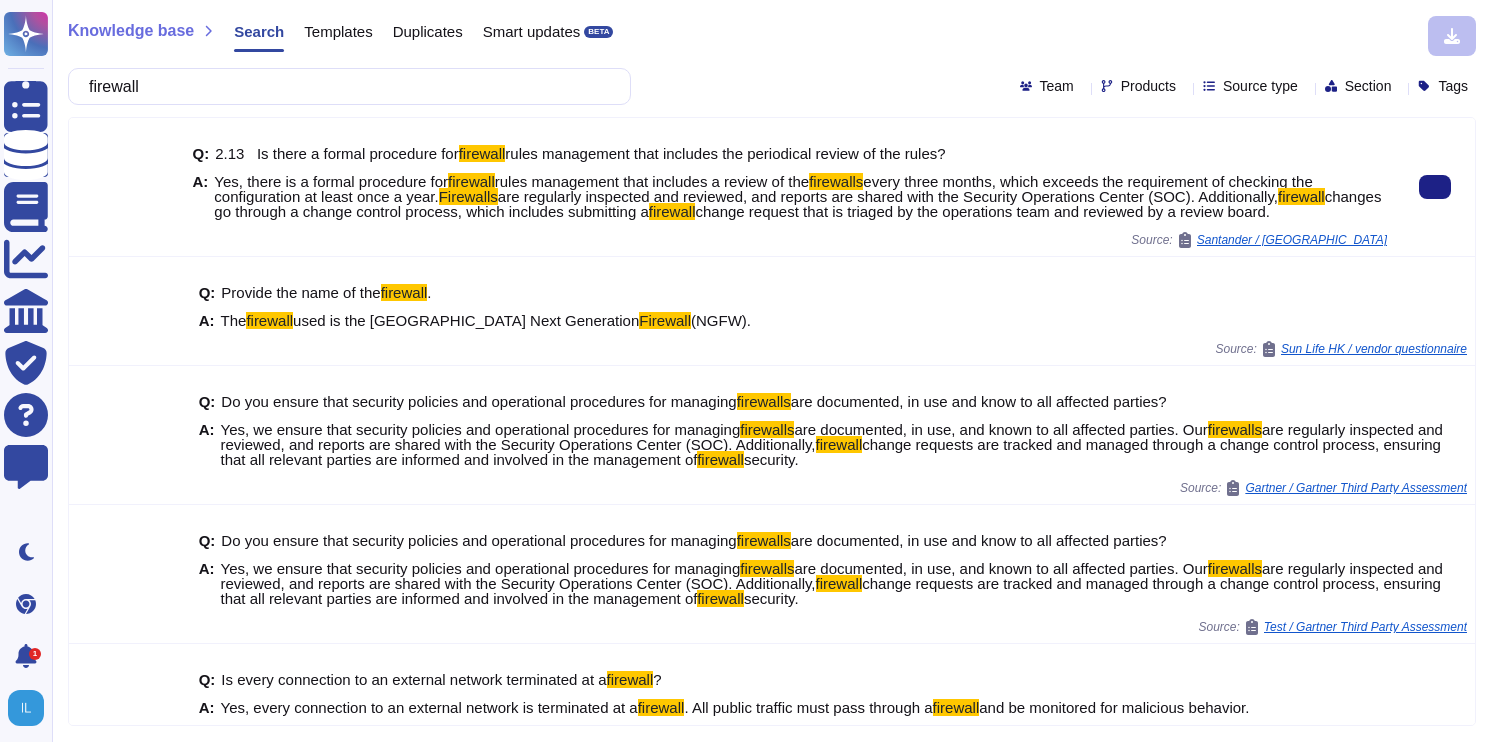 copy on "Yes, there is a formal procedure for  firewall  rules management that includes a review of the  firewalls  every three months, which exceeds the requirement of checking the configuration at least once a year.  Firewalls  are regularly inspected and reviewed, and reports are shared with the Security Operations Center (SOC). Additionally,  firewall  changes go through a change control process, which includes submitting a  firewall  change request that is triaged by the operations team and reviewed by a review board." 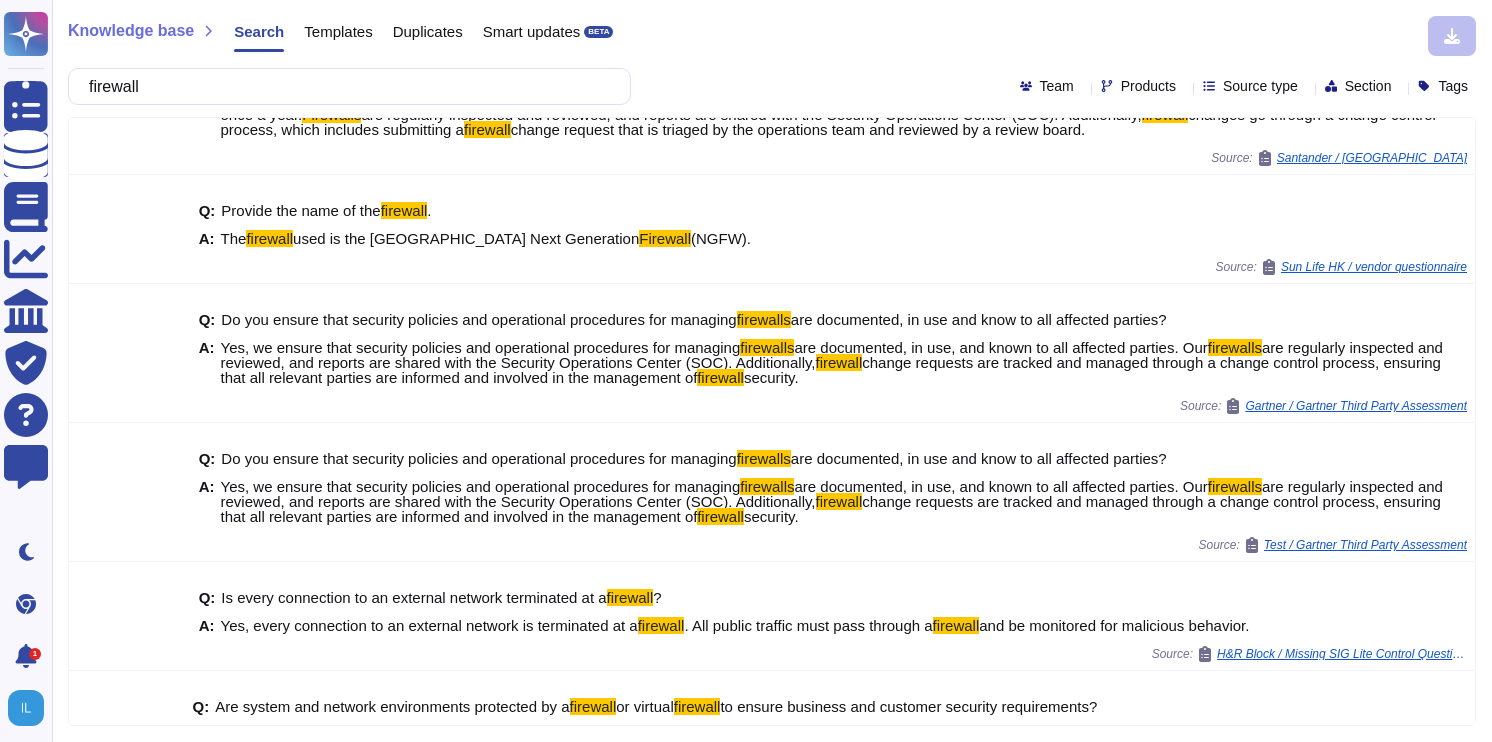 scroll, scrollTop: 0, scrollLeft: 0, axis: both 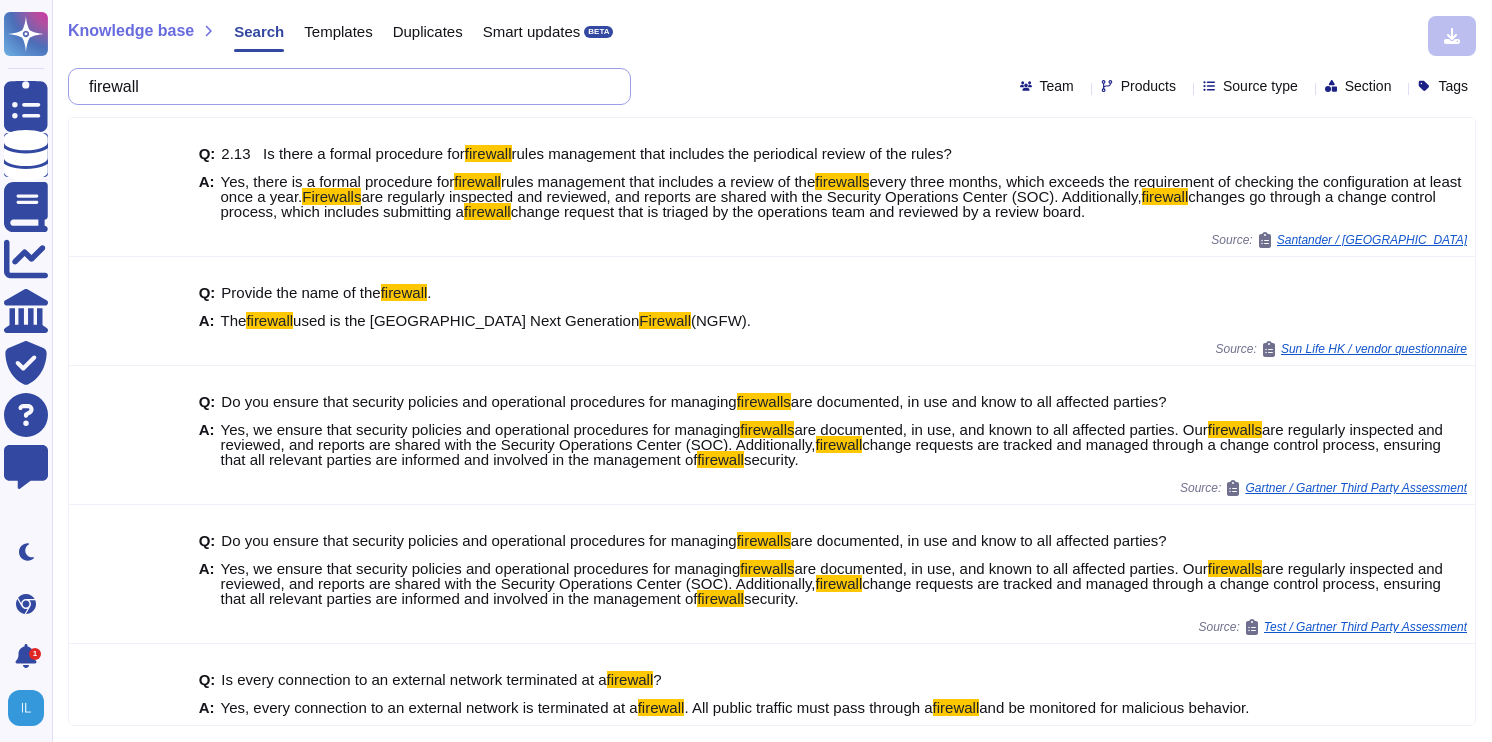 drag, startPoint x: 212, startPoint y: 81, endPoint x: -57, endPoint y: 56, distance: 270.1592 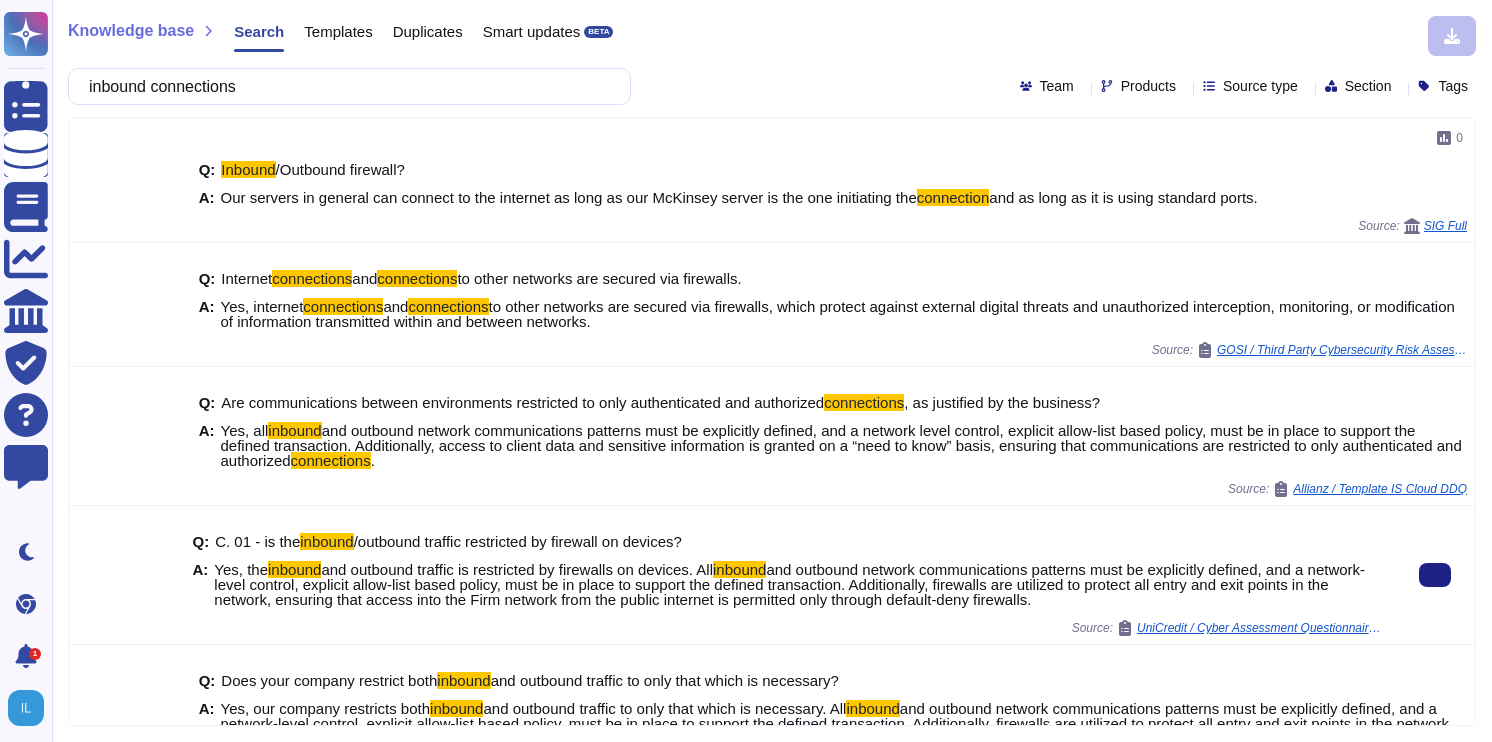 click on "Yes, the" at bounding box center (241, 569) 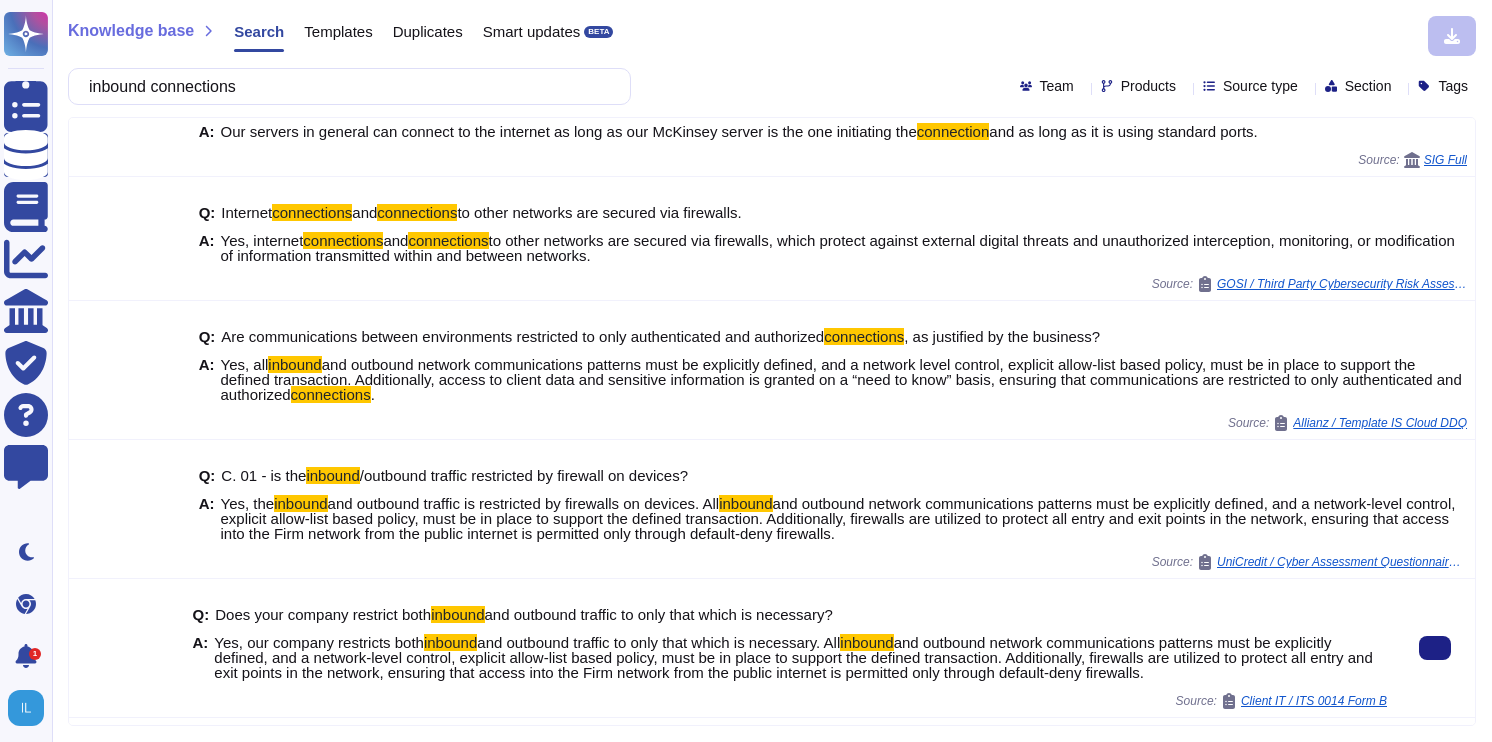 scroll, scrollTop: 0, scrollLeft: 0, axis: both 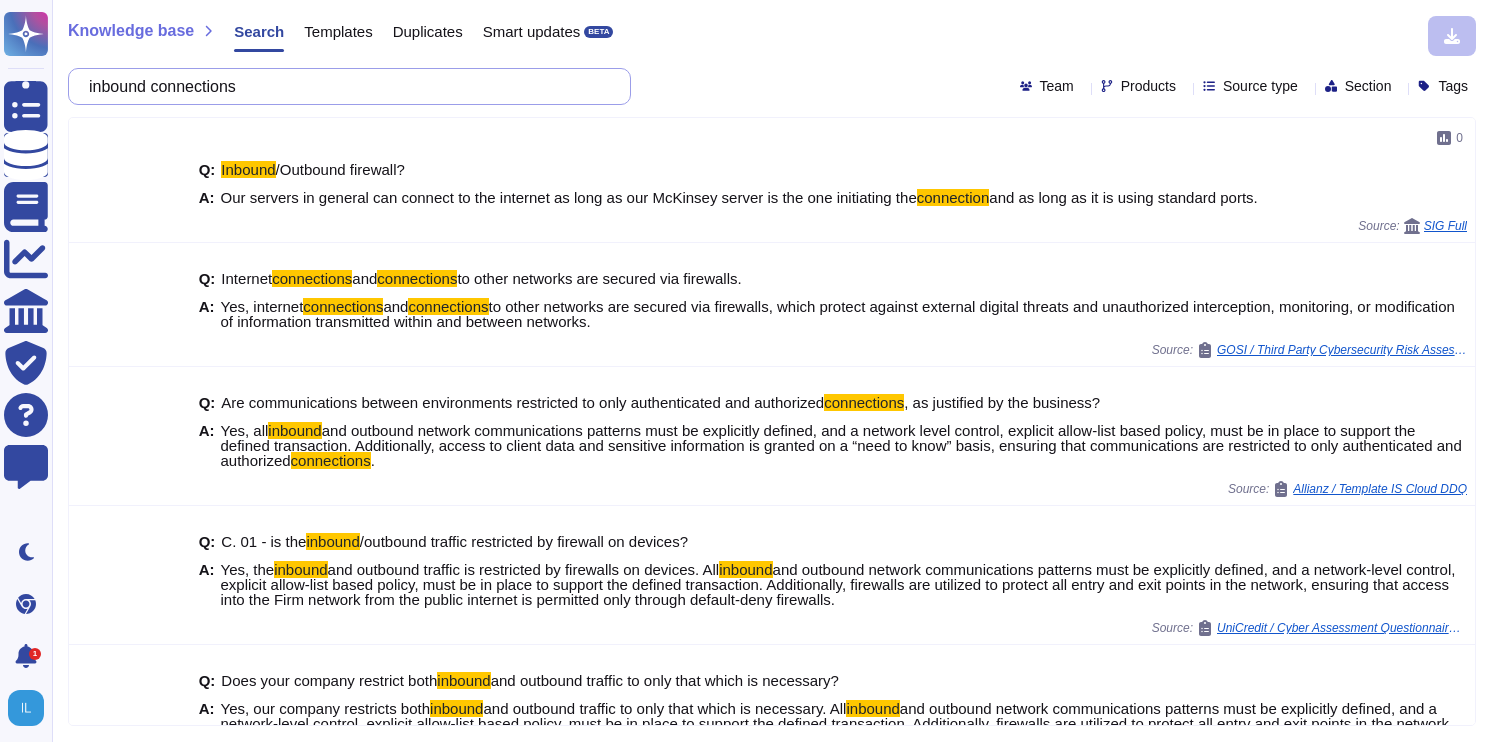 click on "inbound connections" at bounding box center [344, 86] 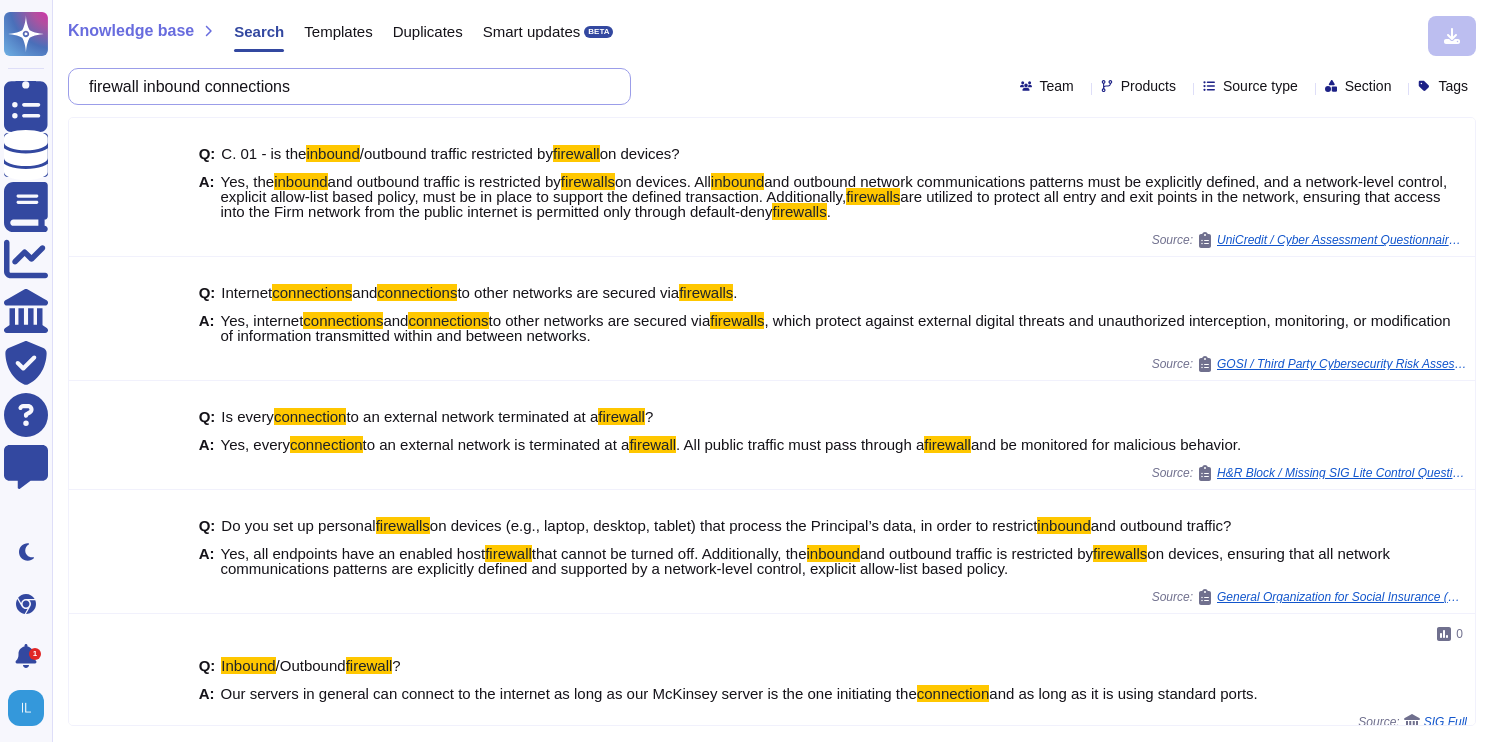 drag, startPoint x: 361, startPoint y: 83, endPoint x: -89, endPoint y: 83, distance: 450 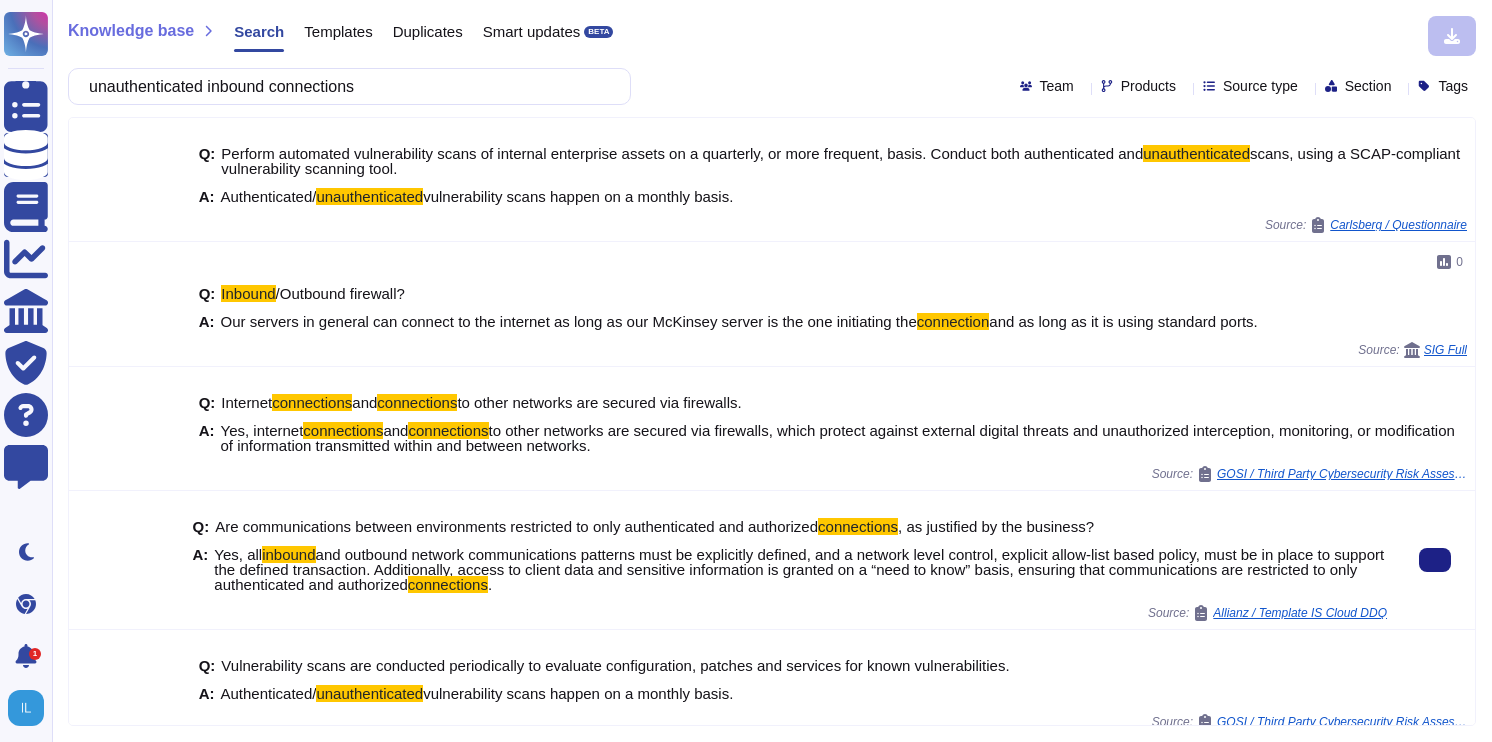 click on "Yes, all" at bounding box center (238, 554) 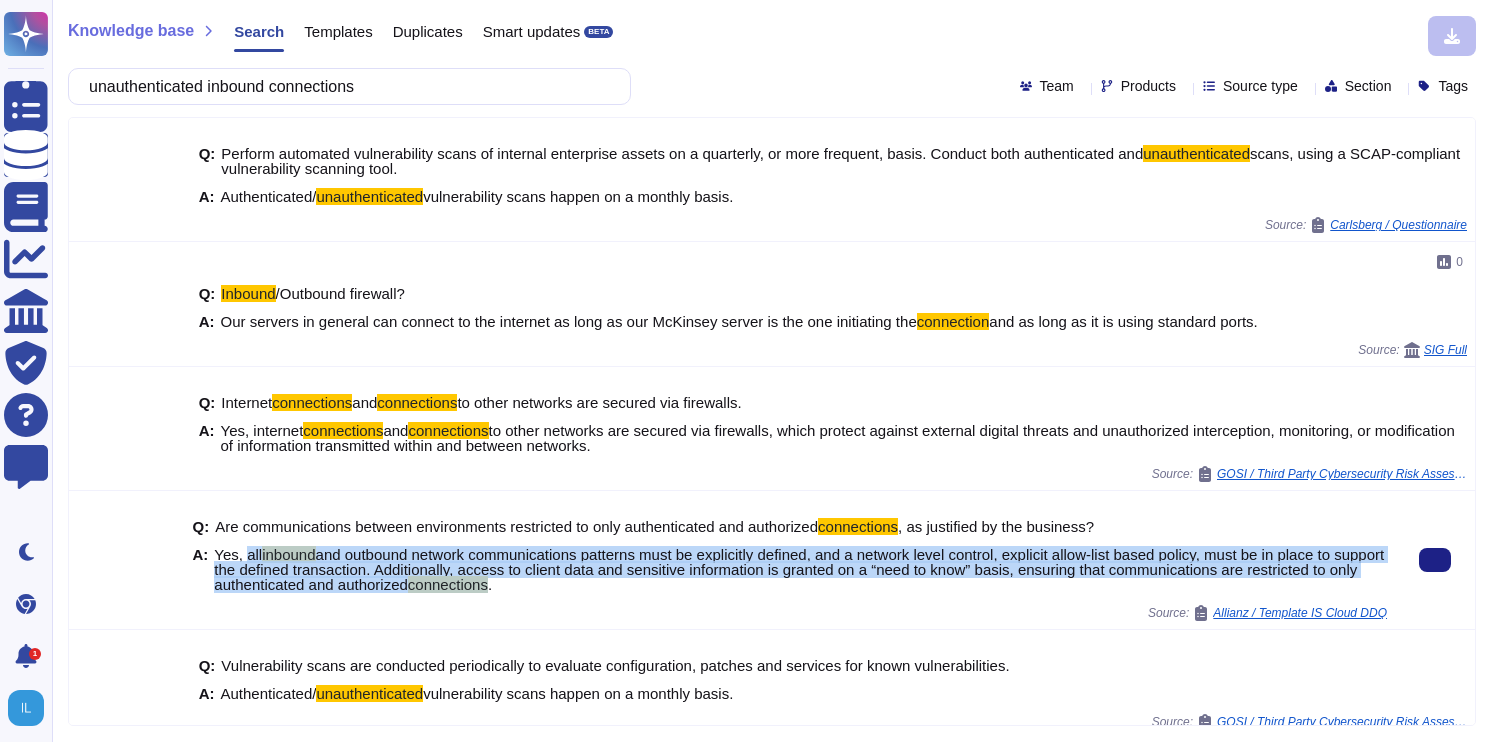 drag, startPoint x: 246, startPoint y: 552, endPoint x: 624, endPoint y: 592, distance: 380.1105 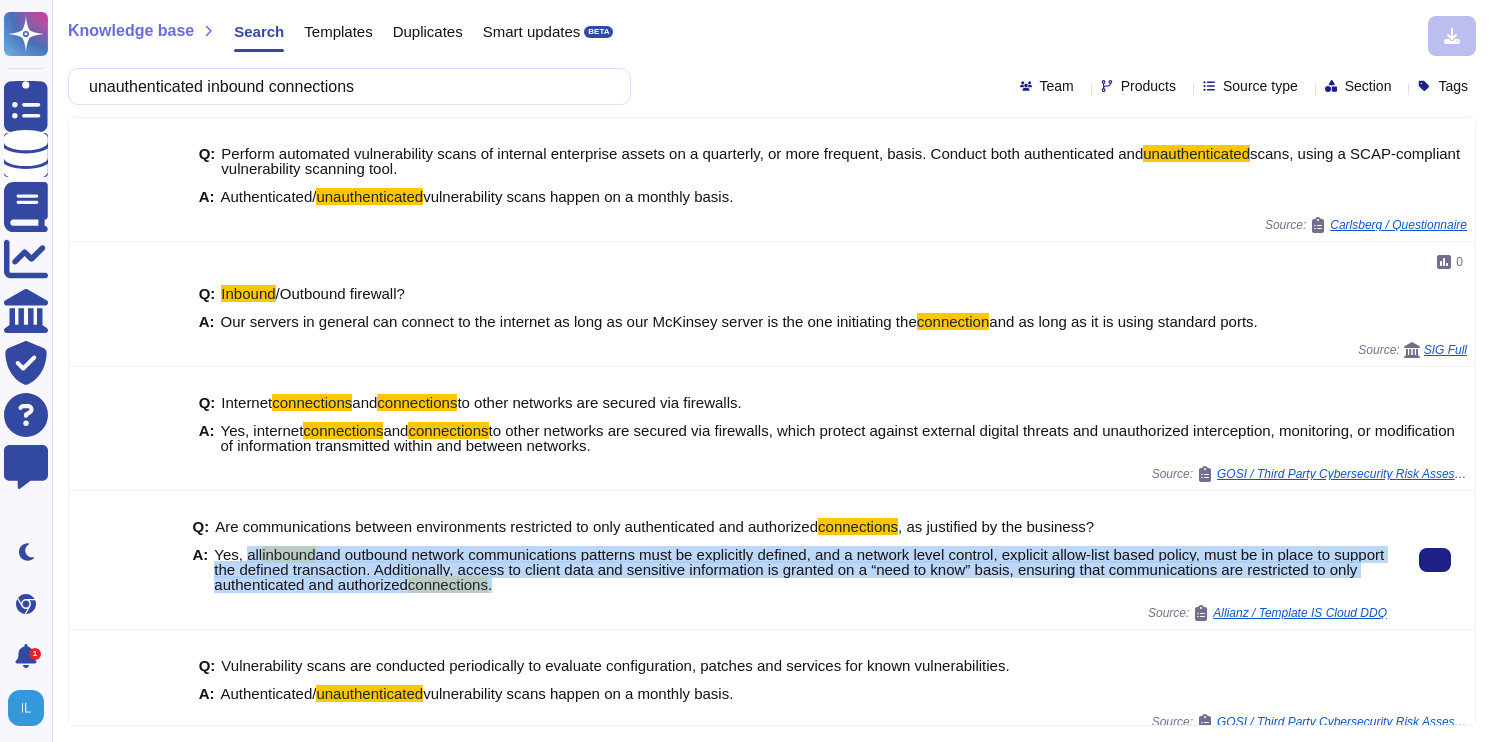 copy on "all  inbound  and outbound network communications patterns must be explicitly defined, and a network level control, explicit allow-list based policy, must be in place to support the defined transaction. Additionally, access to client data and sensitive information is granted on a “need to know” basis, ensuring that communications are restricted to only authenticated and authorized  connections ." 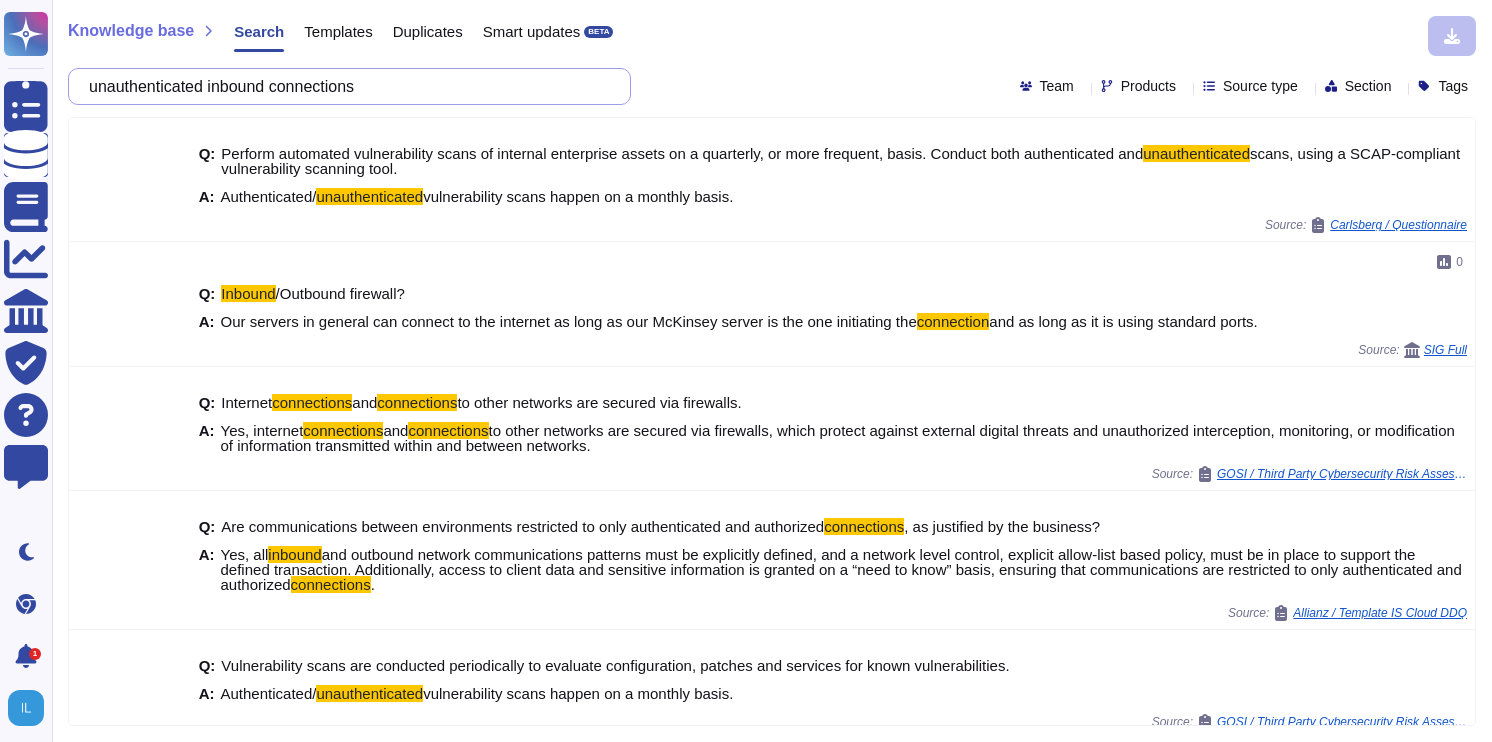 drag, startPoint x: 443, startPoint y: 82, endPoint x: 68, endPoint y: 82, distance: 375 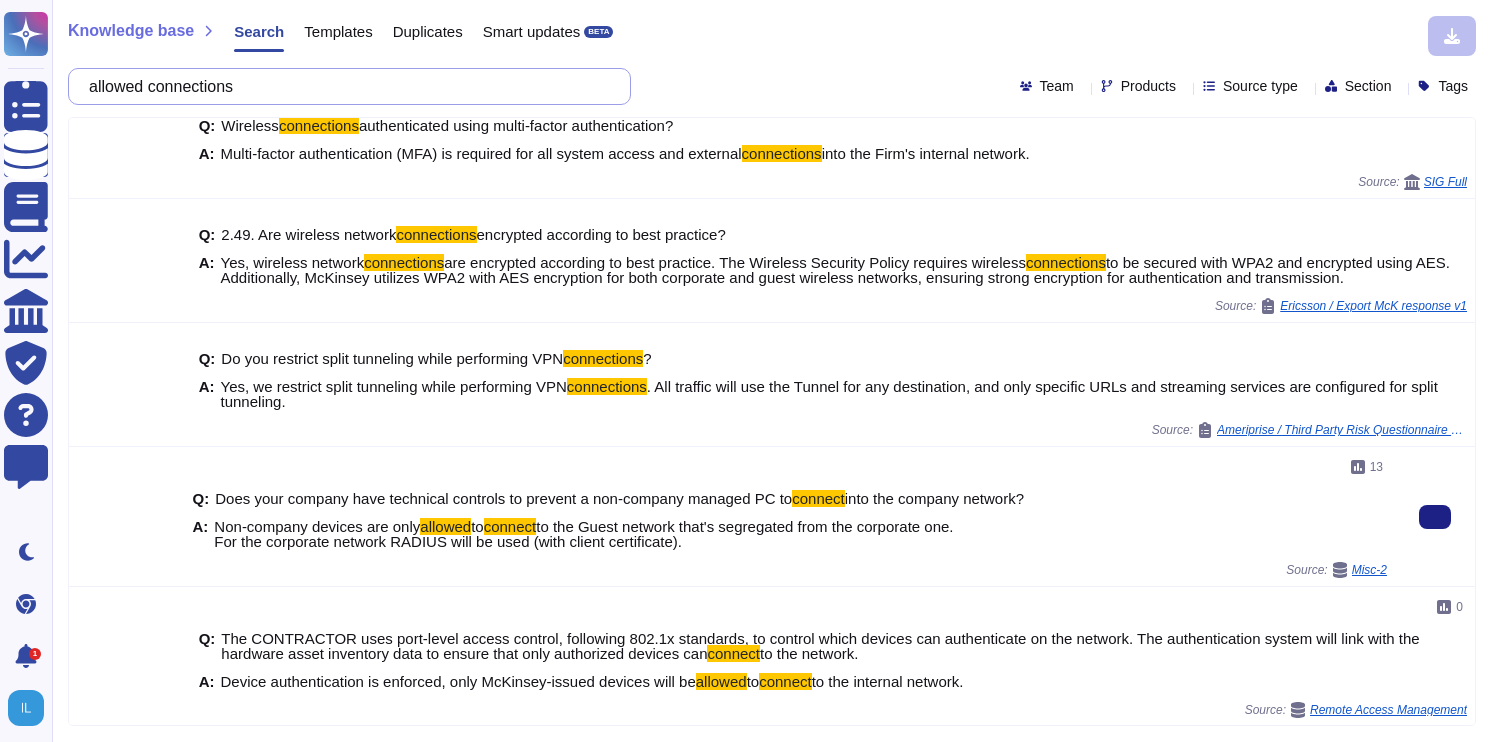 scroll, scrollTop: 287, scrollLeft: 0, axis: vertical 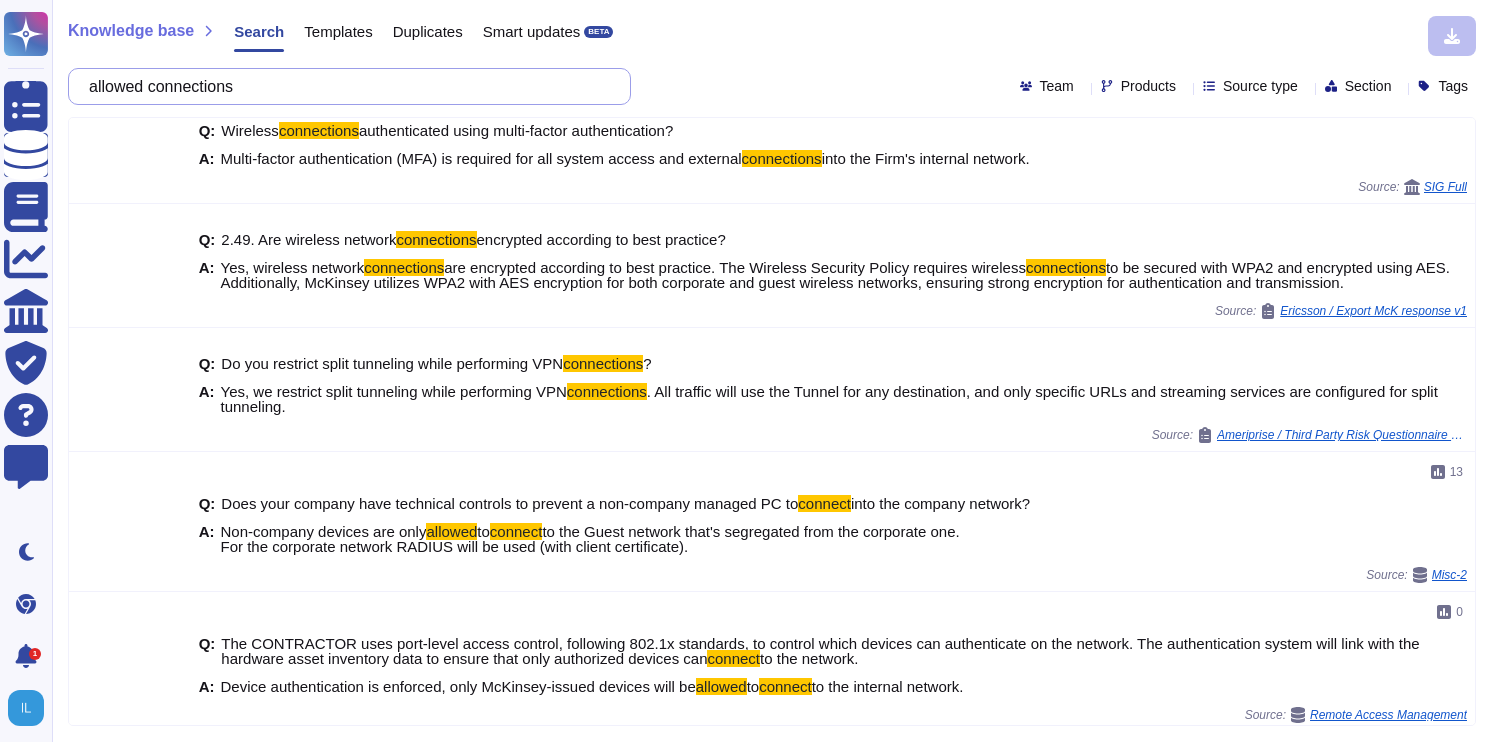 click on "allowed connections" at bounding box center (344, 86) 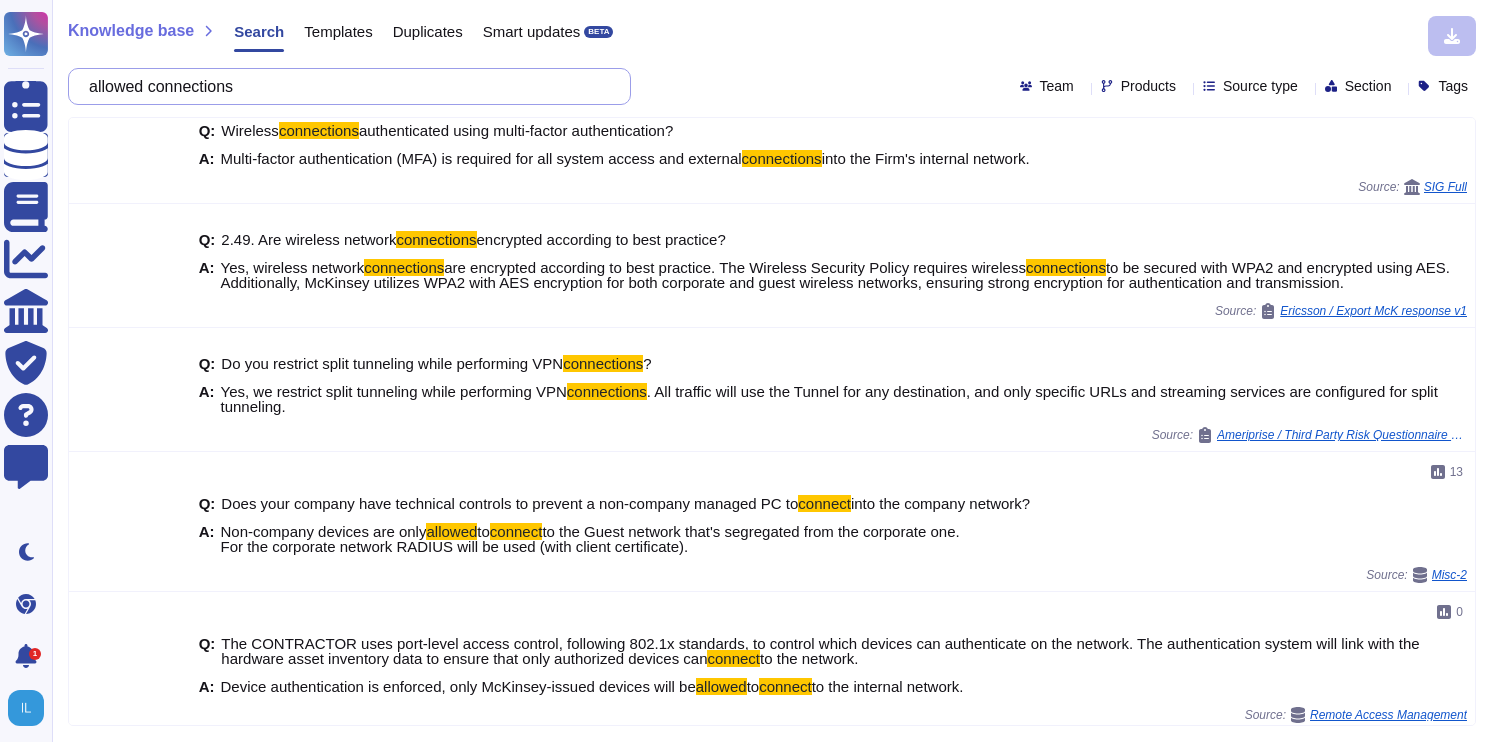 drag, startPoint x: 463, startPoint y: 84, endPoint x: -178, endPoint y: 44, distance: 642.2468 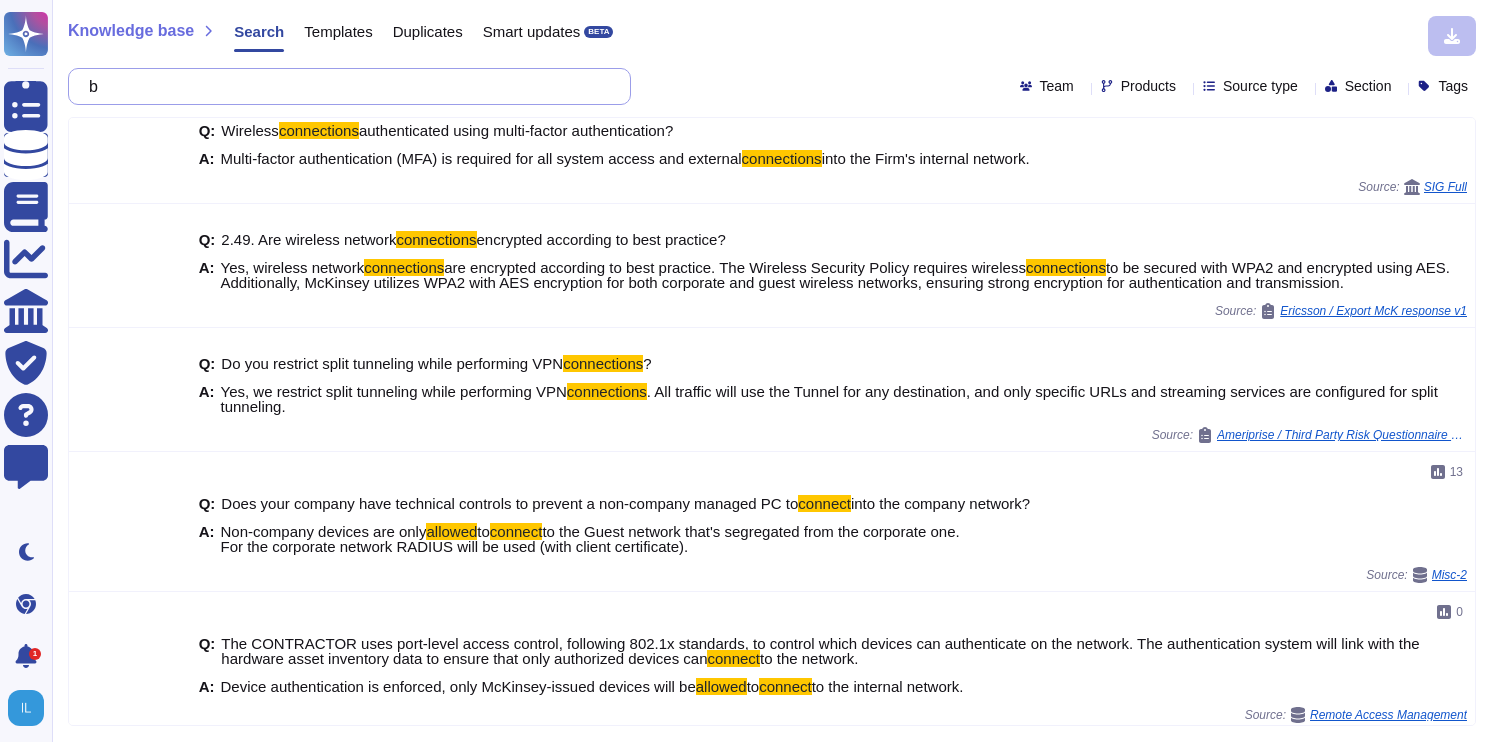 scroll, scrollTop: 0, scrollLeft: 0, axis: both 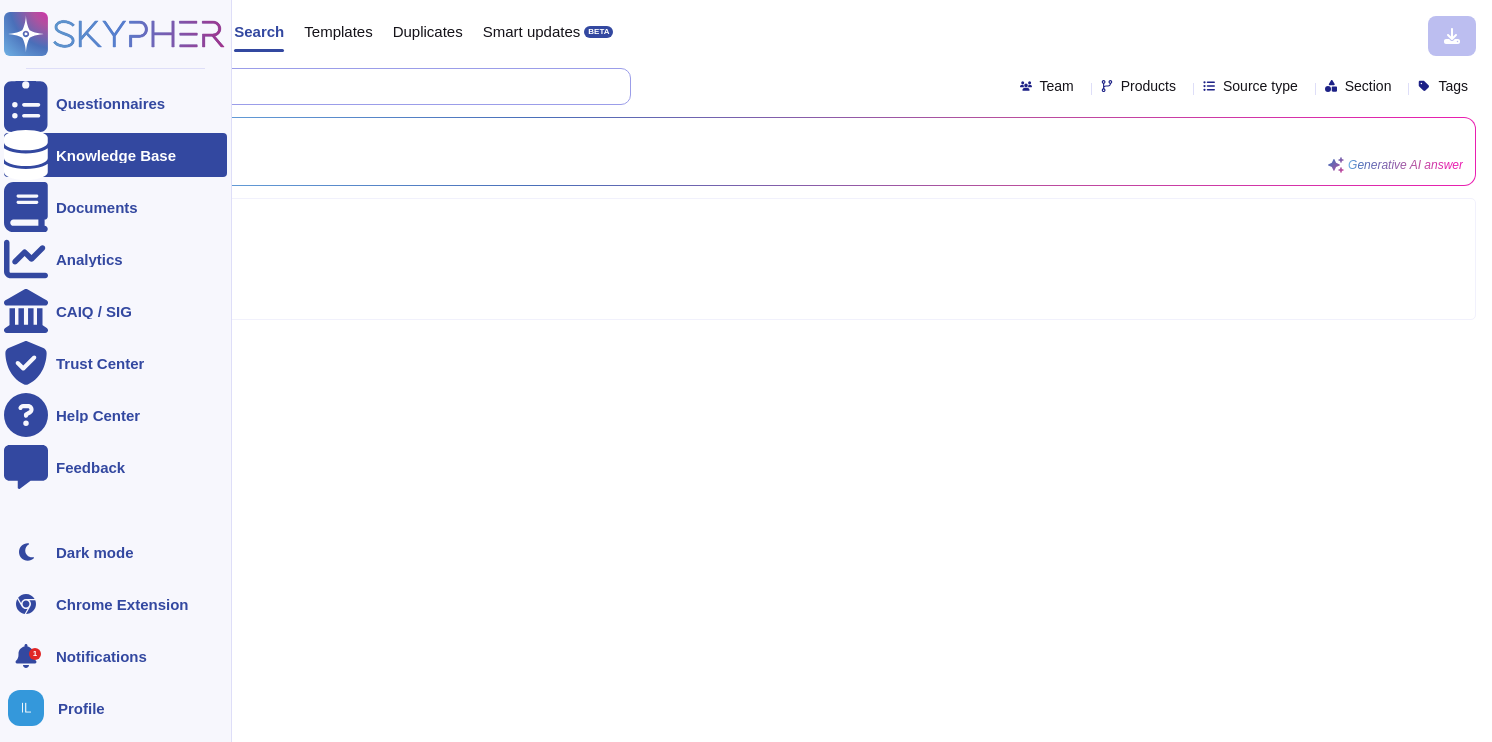 drag, startPoint x: 254, startPoint y: 85, endPoint x: 4, endPoint y: 70, distance: 250.4496 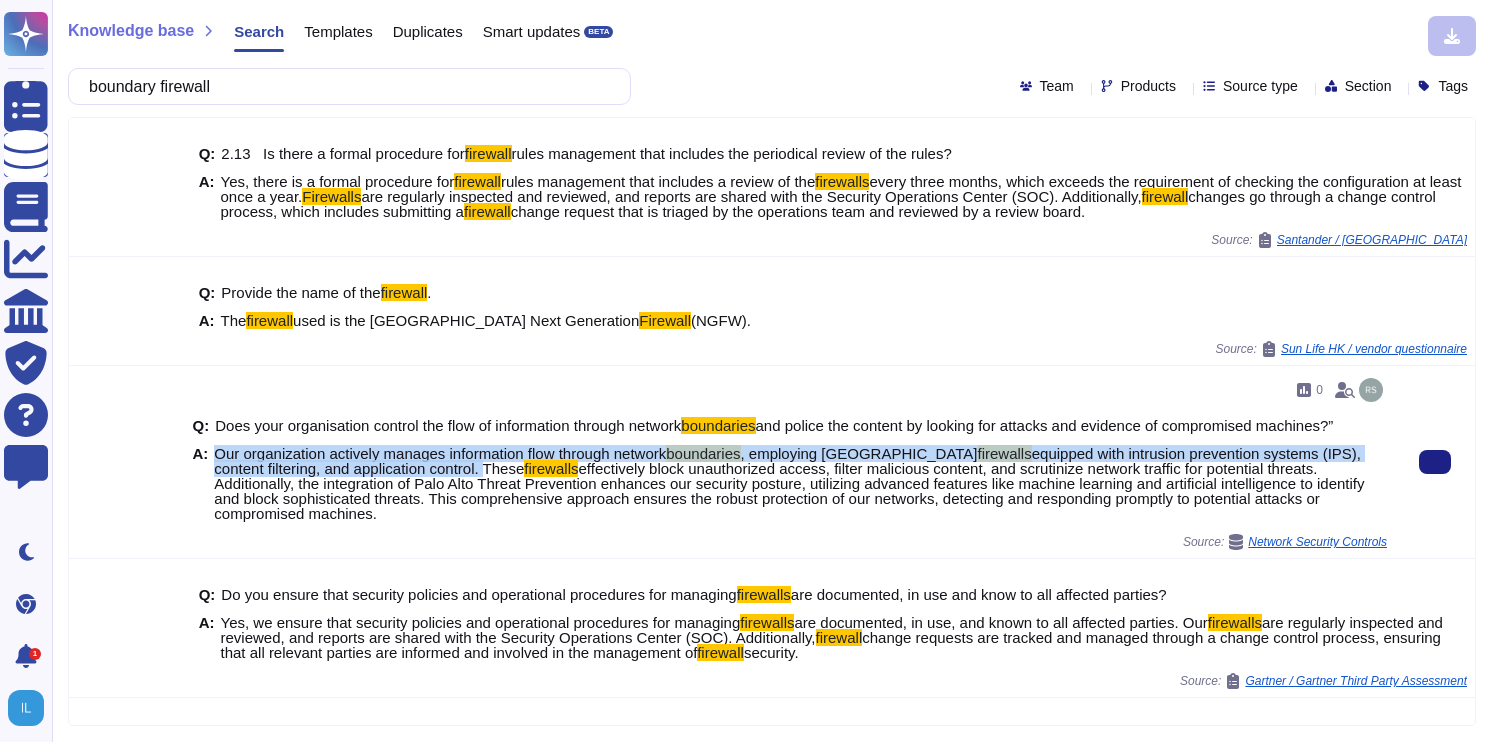 drag, startPoint x: 215, startPoint y: 466, endPoint x: 435, endPoint y: 481, distance: 220.51077 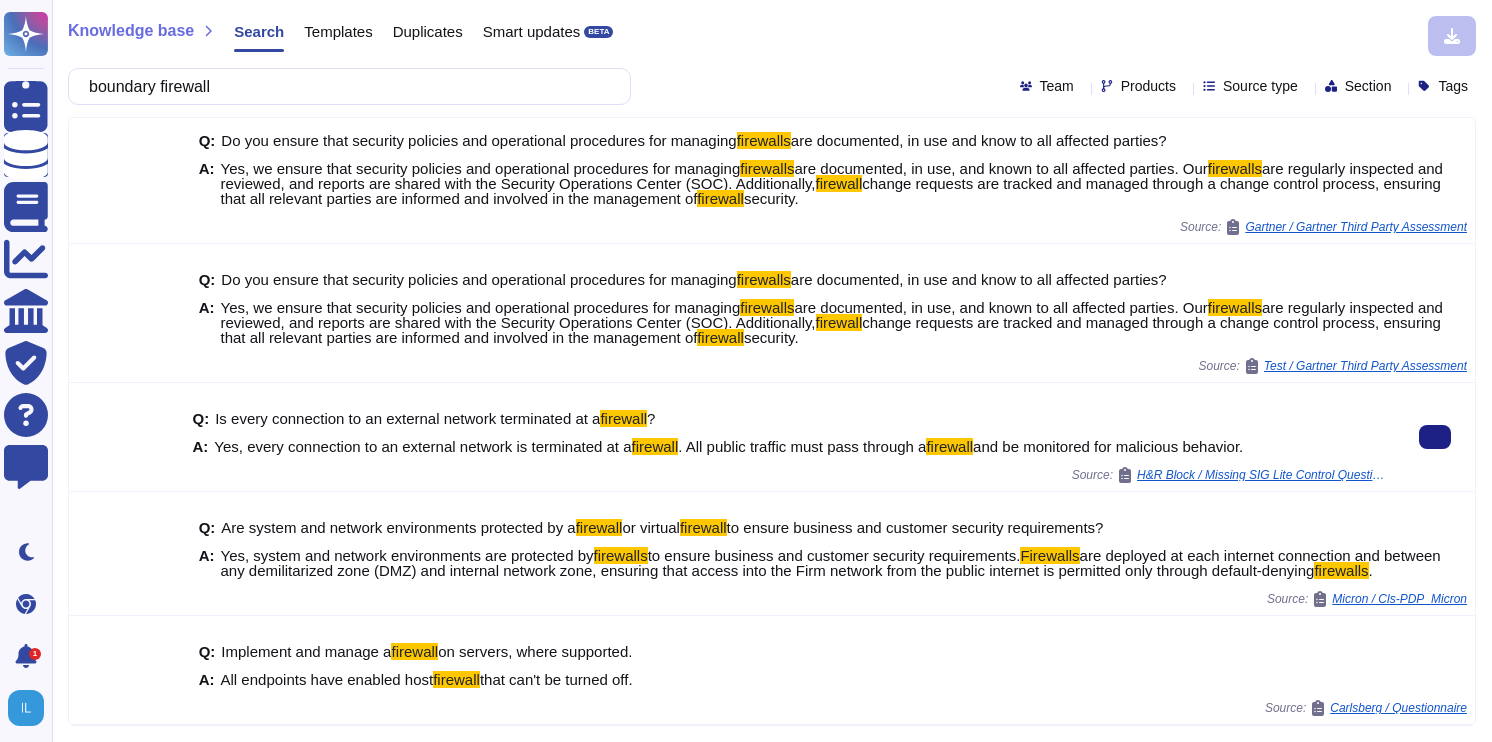 scroll, scrollTop: 473, scrollLeft: 0, axis: vertical 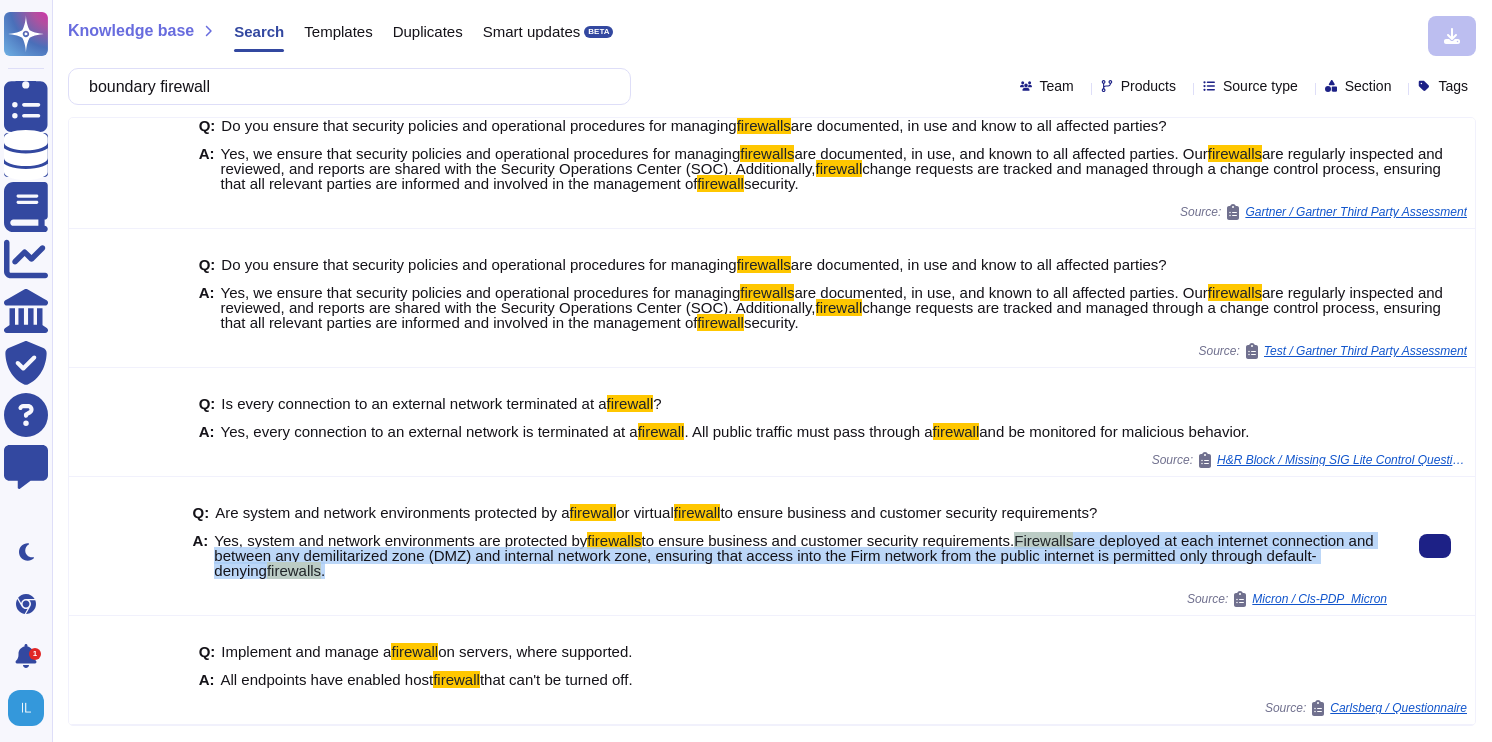 drag, startPoint x: 1049, startPoint y: 538, endPoint x: 1053, endPoint y: 565, distance: 27.294687 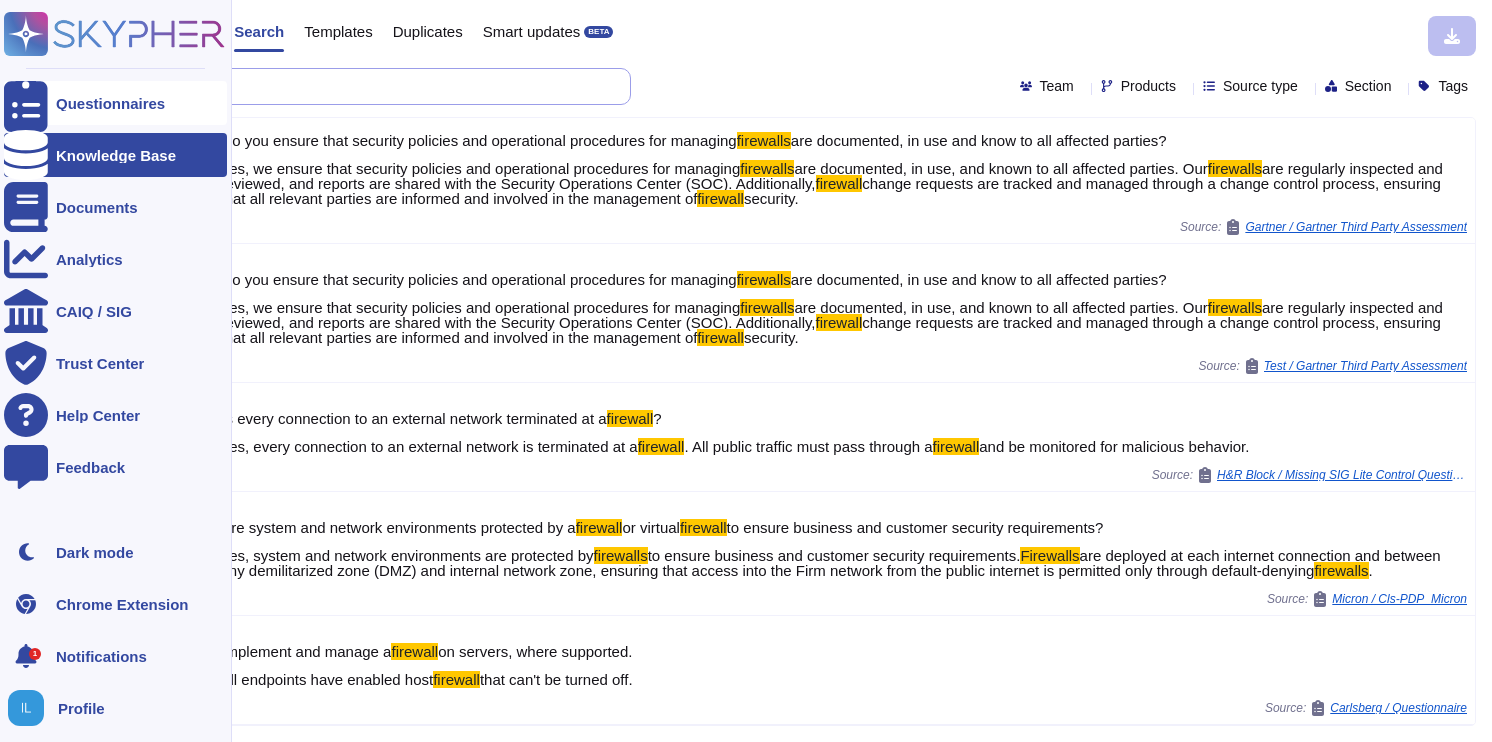drag, startPoint x: 180, startPoint y: 86, endPoint x: 33, endPoint y: 87, distance: 147.0034 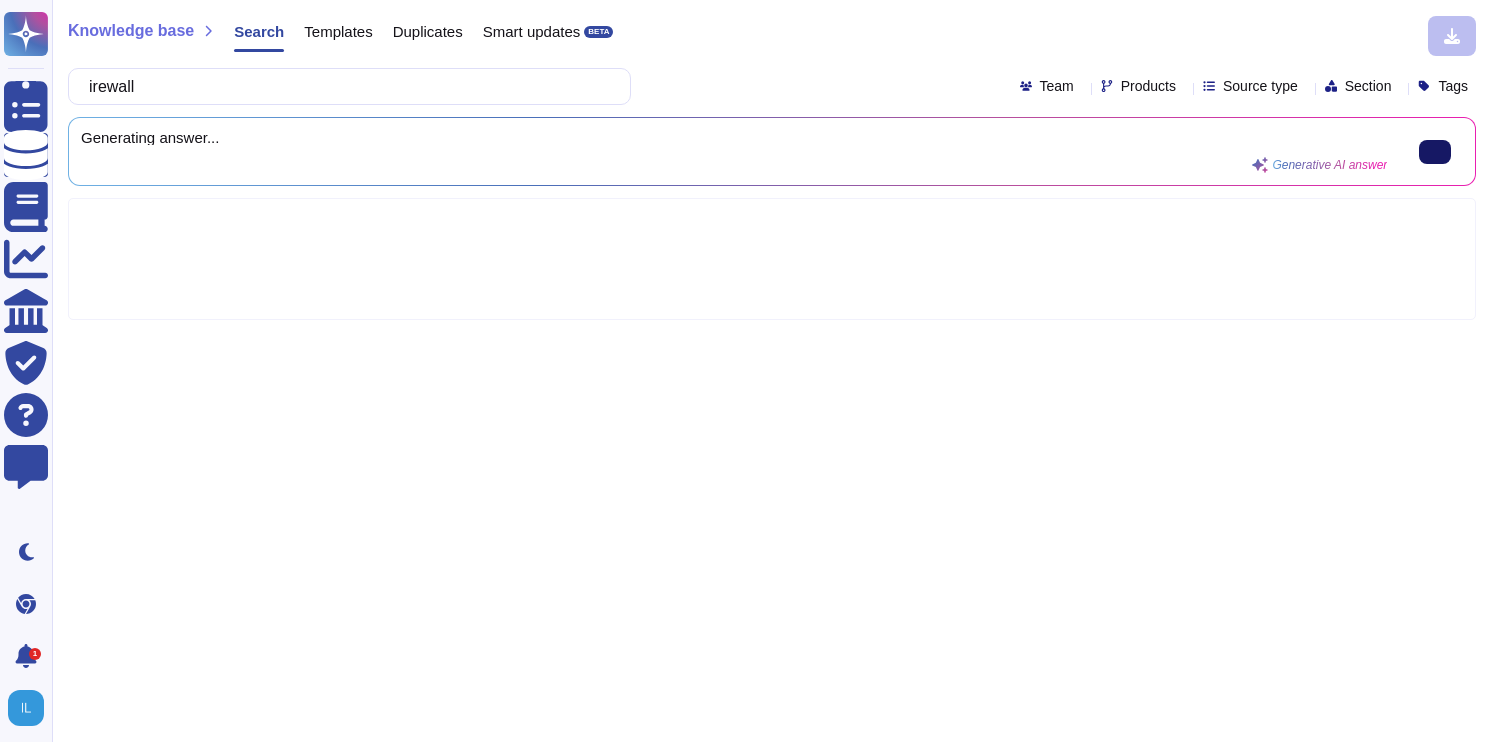 click 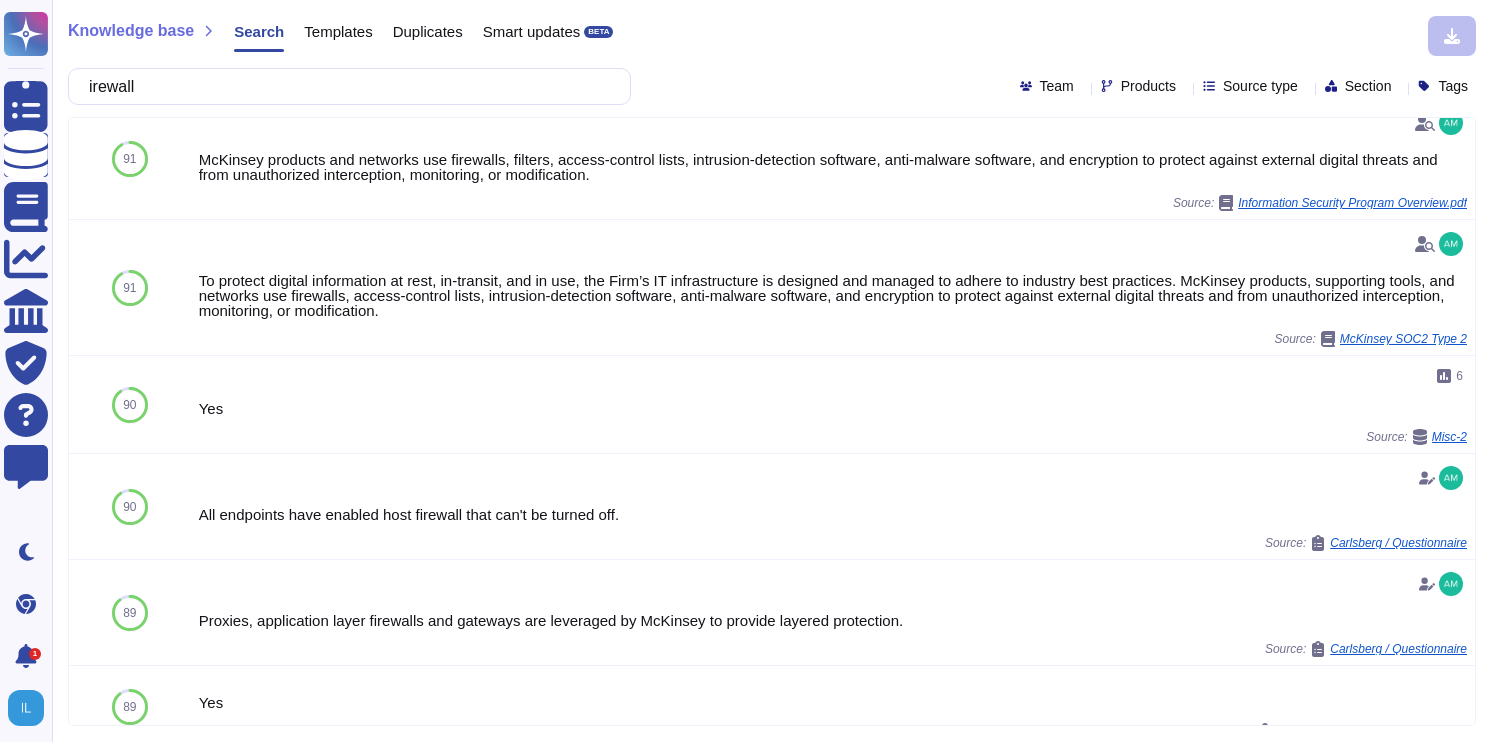scroll, scrollTop: 0, scrollLeft: 0, axis: both 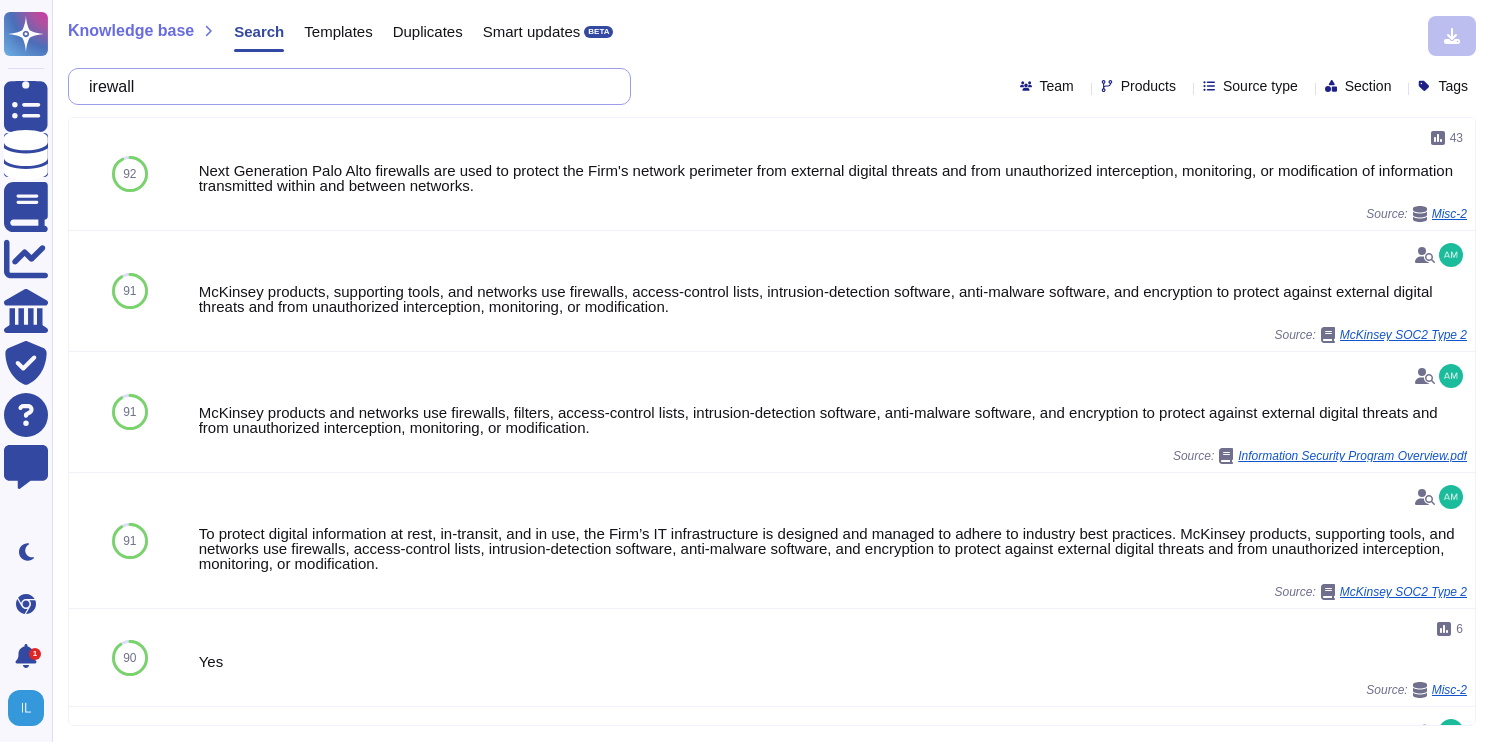drag, startPoint x: 195, startPoint y: 83, endPoint x: -22, endPoint y: 80, distance: 217.02074 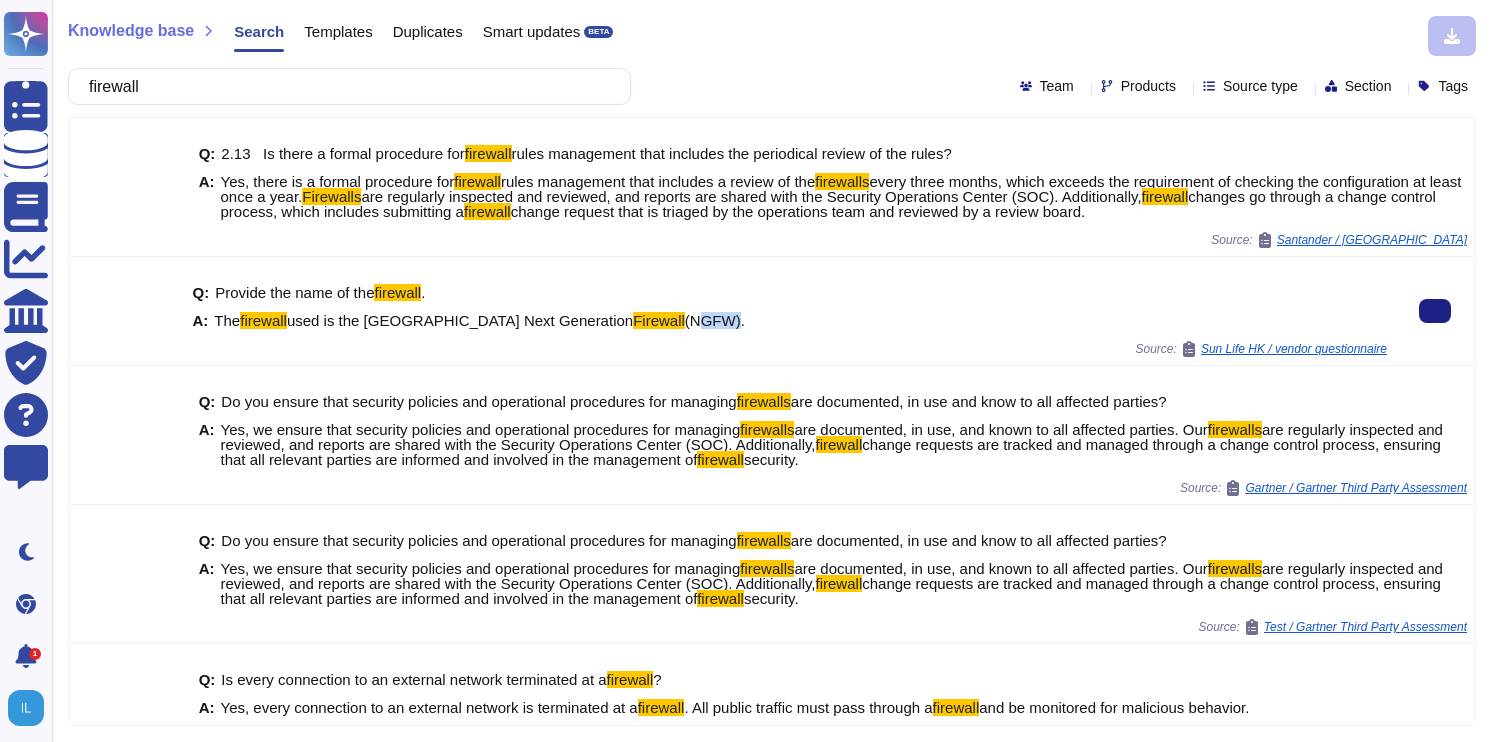 drag, startPoint x: 616, startPoint y: 321, endPoint x: 657, endPoint y: 321, distance: 41 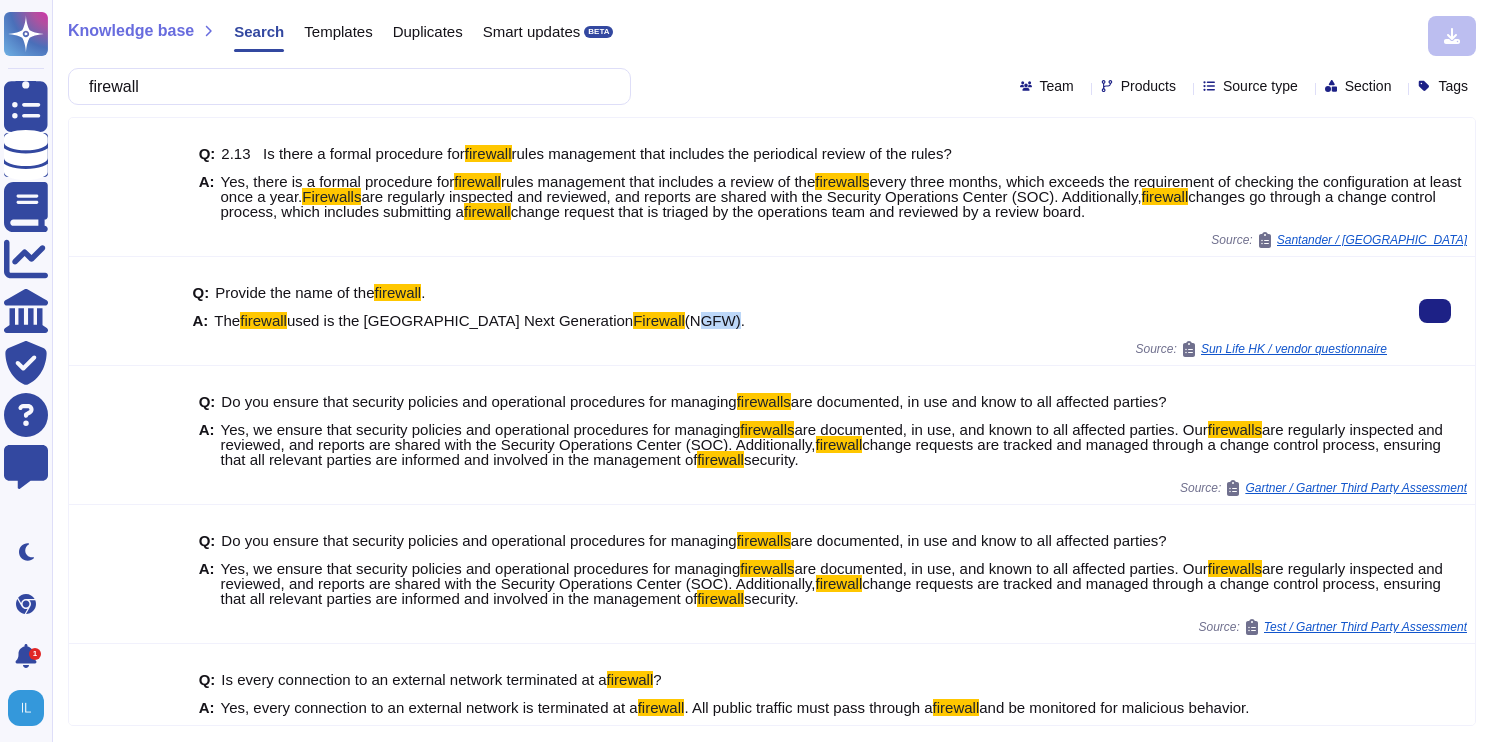 copy on "NGFW" 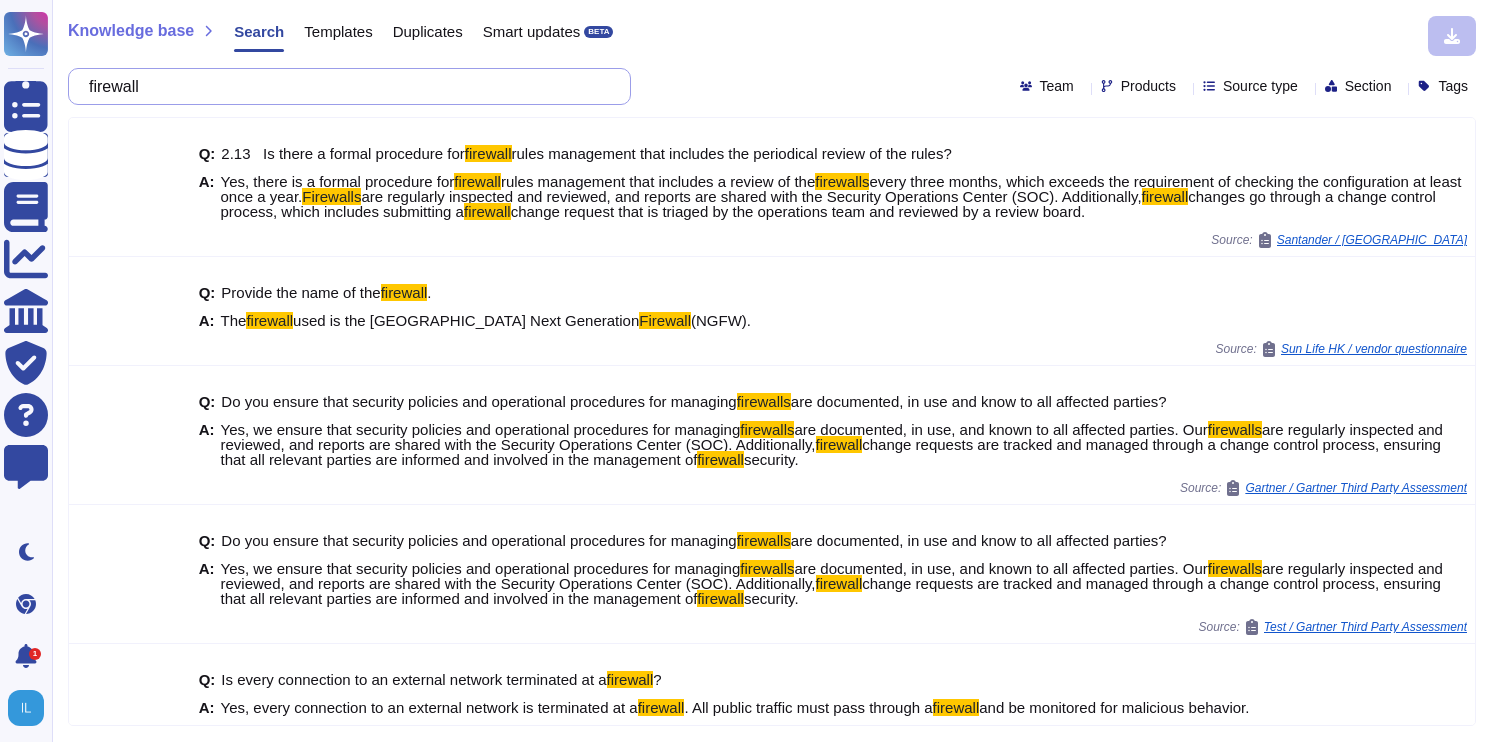 click on "firewall" at bounding box center [344, 86] 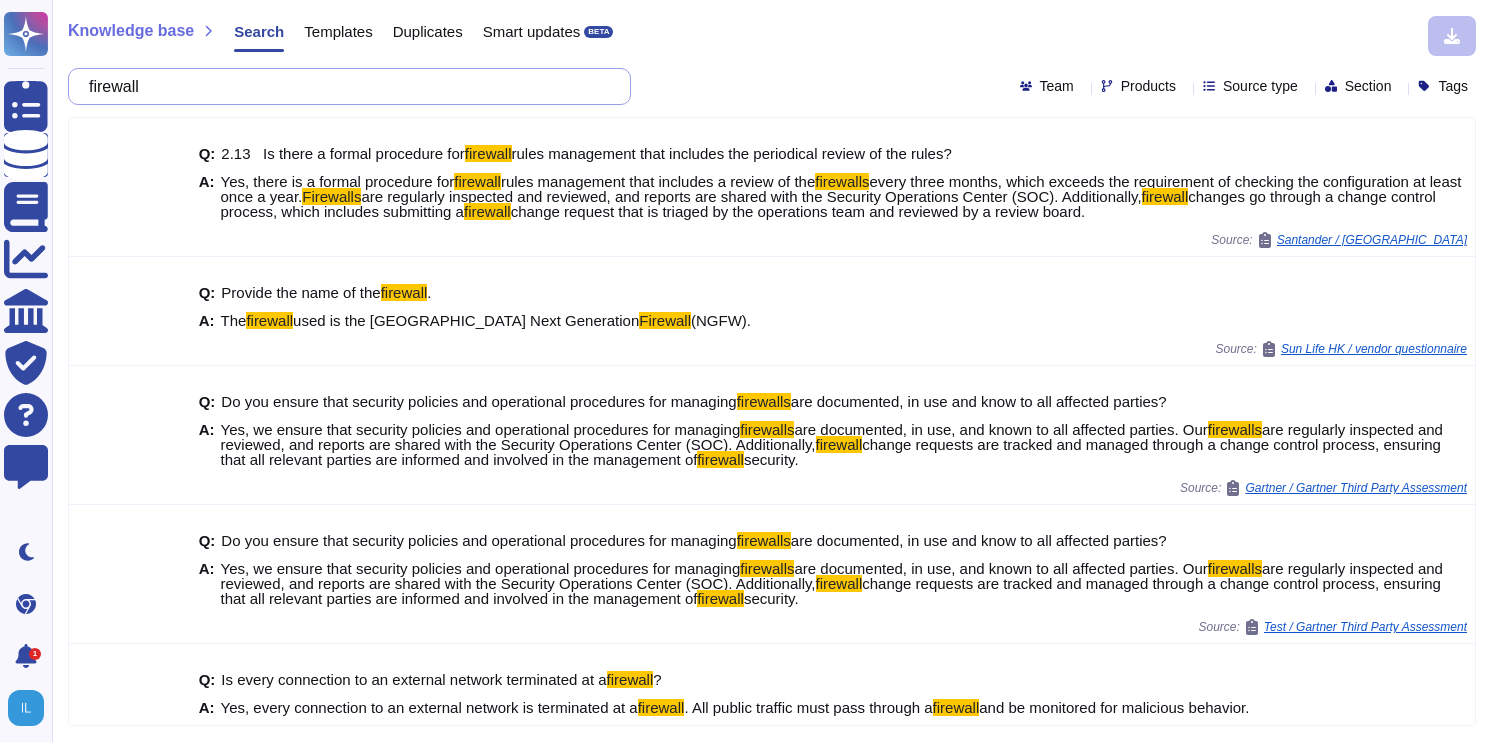 drag, startPoint x: 400, startPoint y: 84, endPoint x: -128, endPoint y: 6, distance: 533.7303 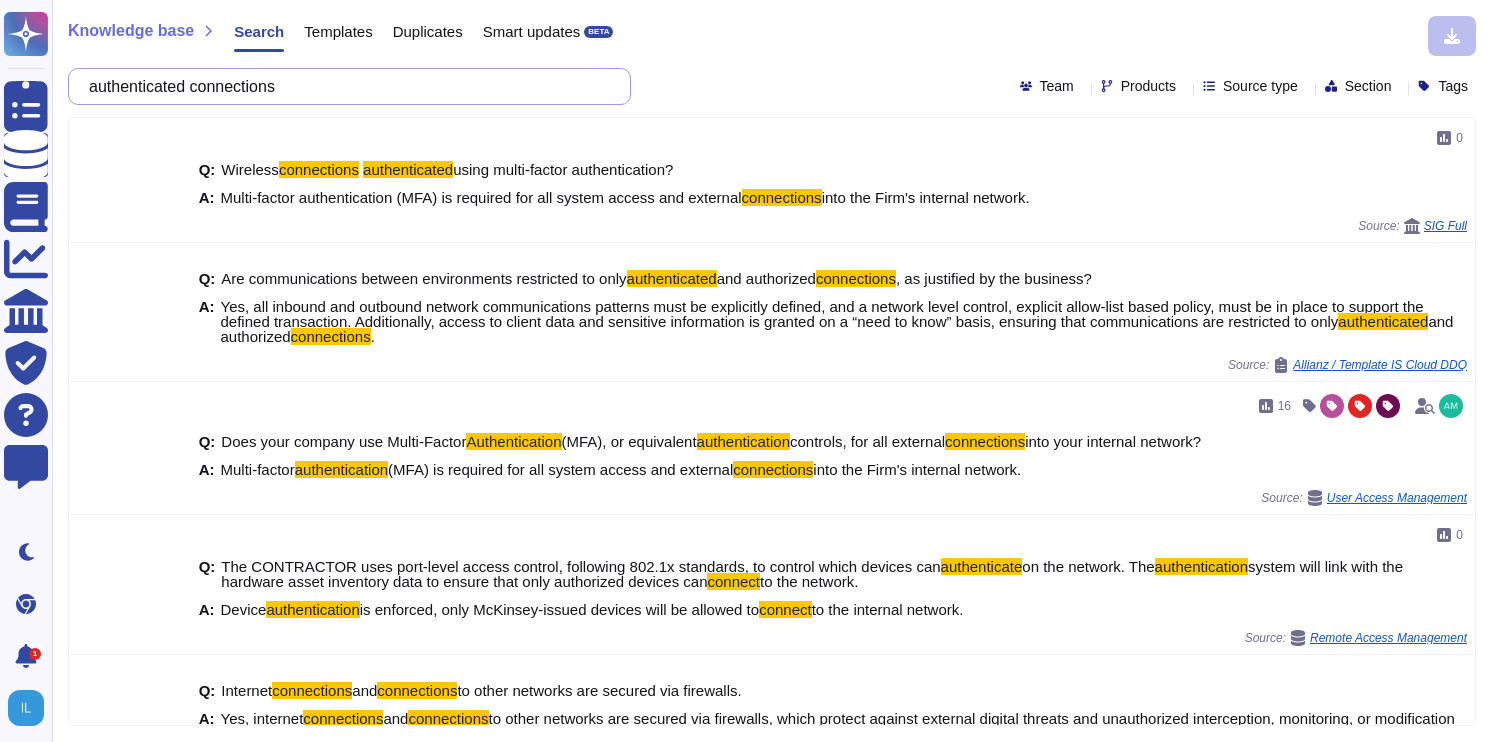 drag, startPoint x: 404, startPoint y: 76, endPoint x: -19, endPoint y: 84, distance: 423.07565 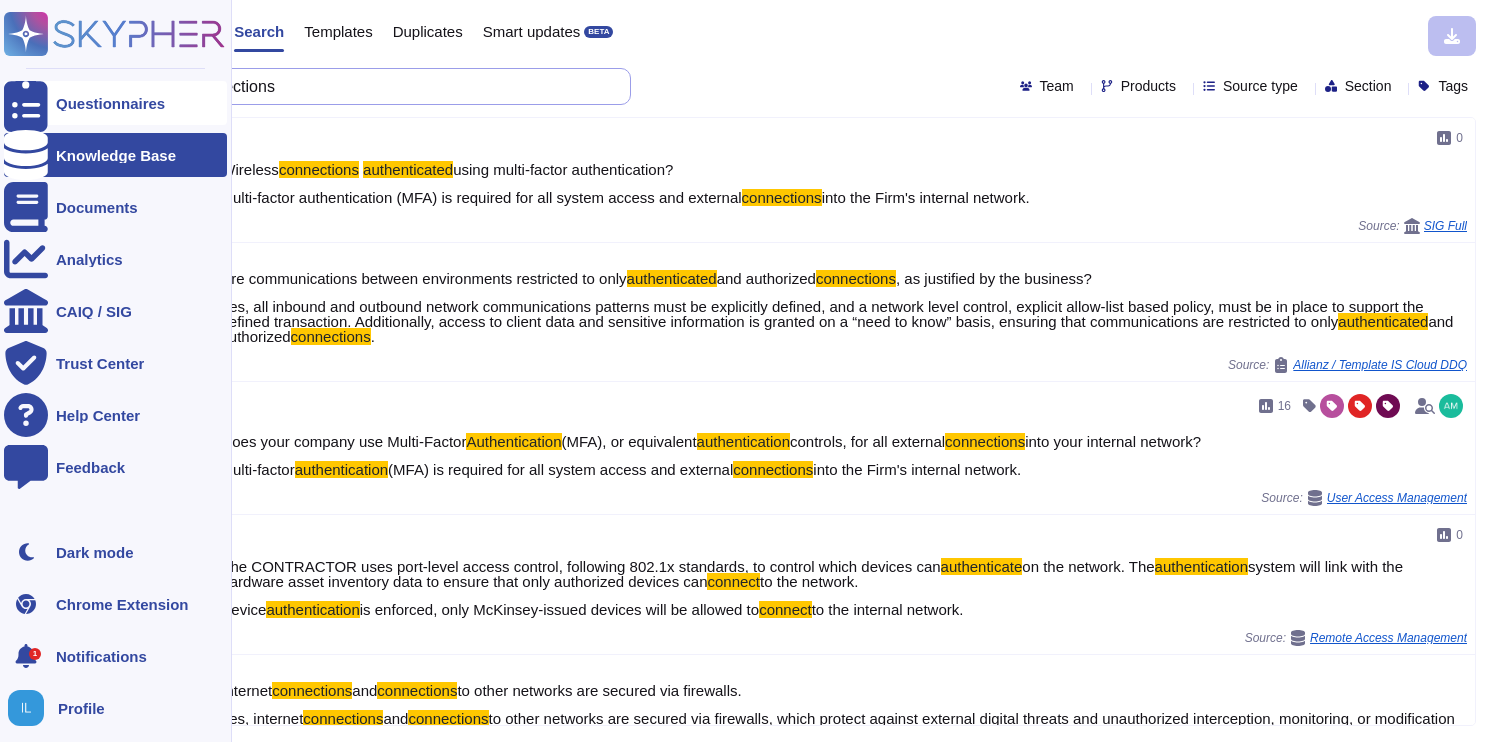 drag, startPoint x: 317, startPoint y: 85, endPoint x: 18, endPoint y: 82, distance: 299.01505 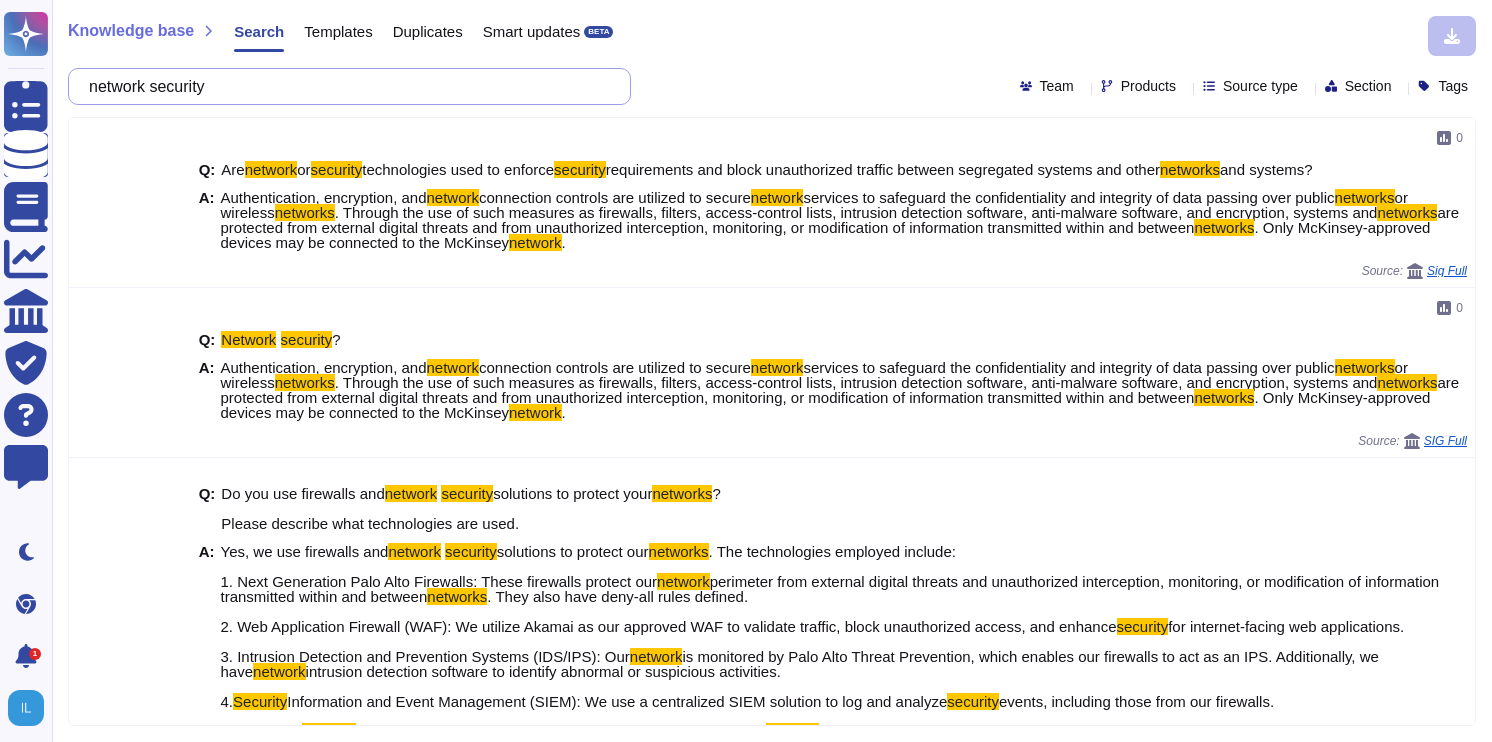 type on "network security" 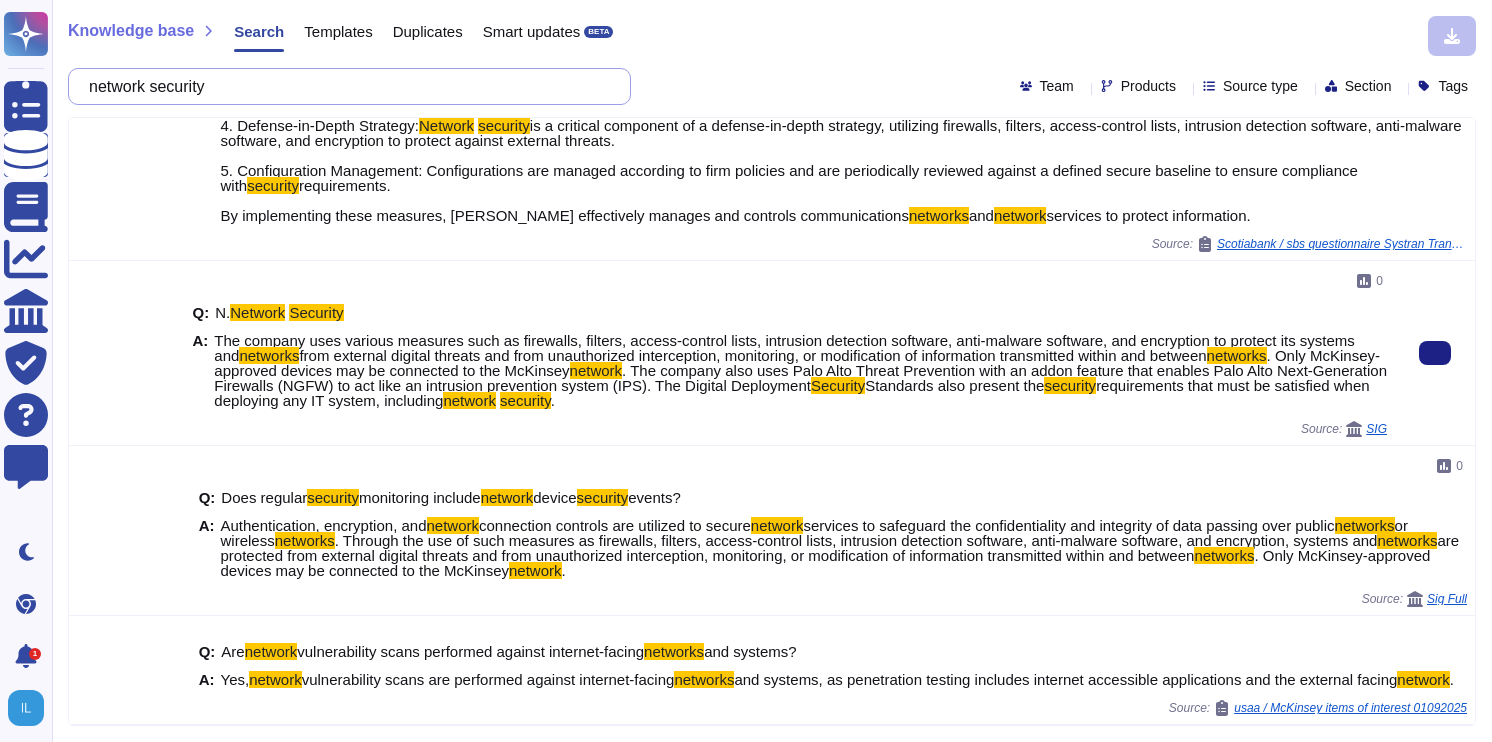 scroll, scrollTop: 914, scrollLeft: 0, axis: vertical 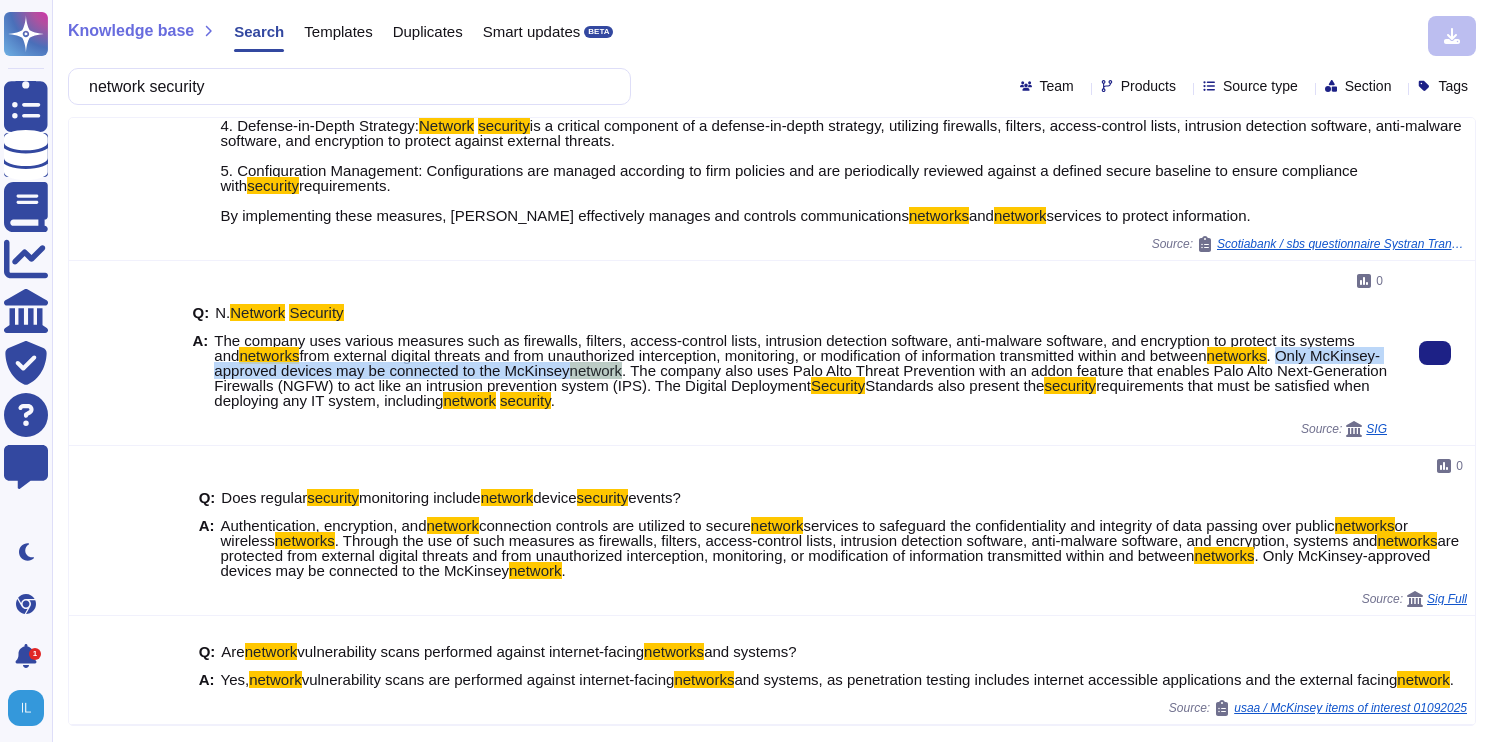 drag, startPoint x: 286, startPoint y: 354, endPoint x: 819, endPoint y: 355, distance: 533.0009 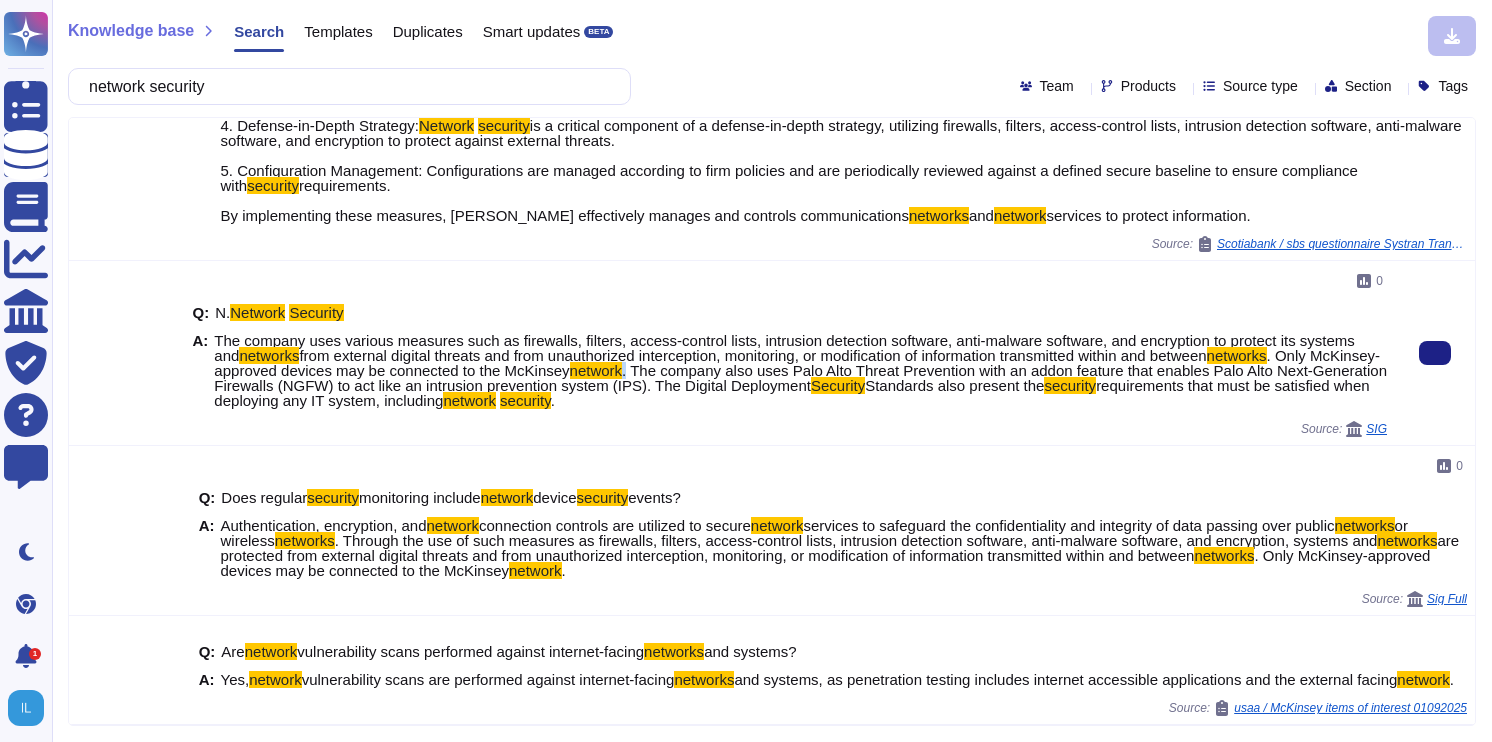 copy on "." 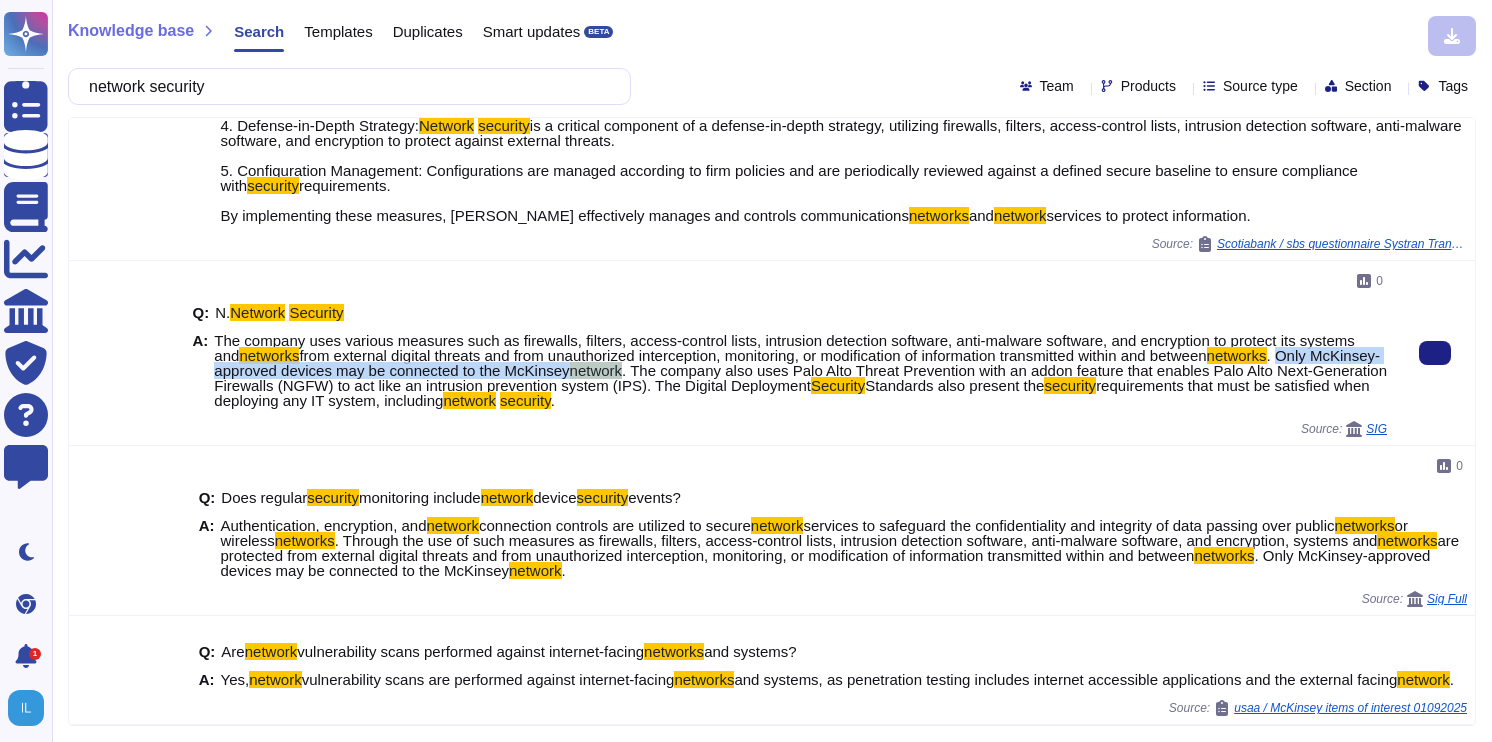 drag, startPoint x: 286, startPoint y: 356, endPoint x: 817, endPoint y: 353, distance: 531.0085 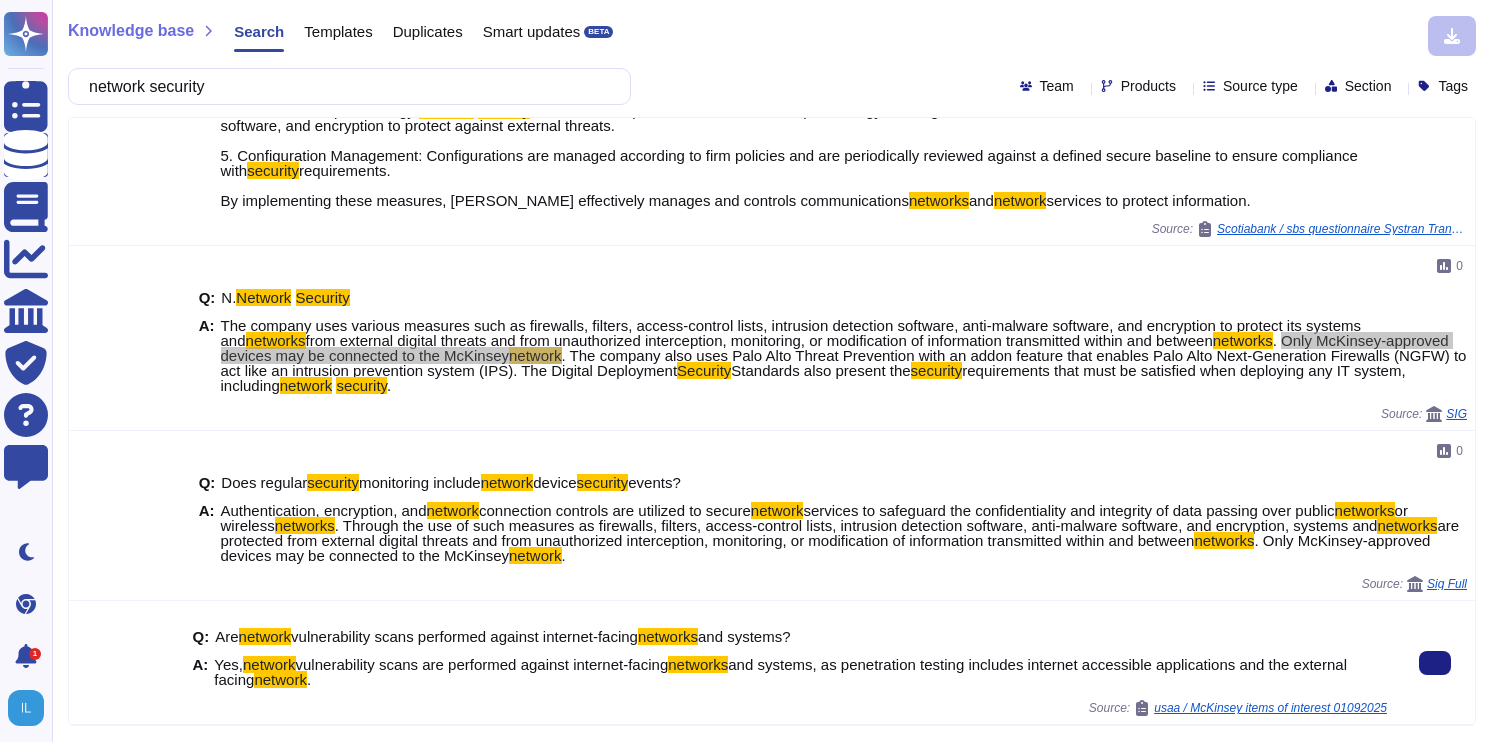 scroll, scrollTop: 910, scrollLeft: 0, axis: vertical 